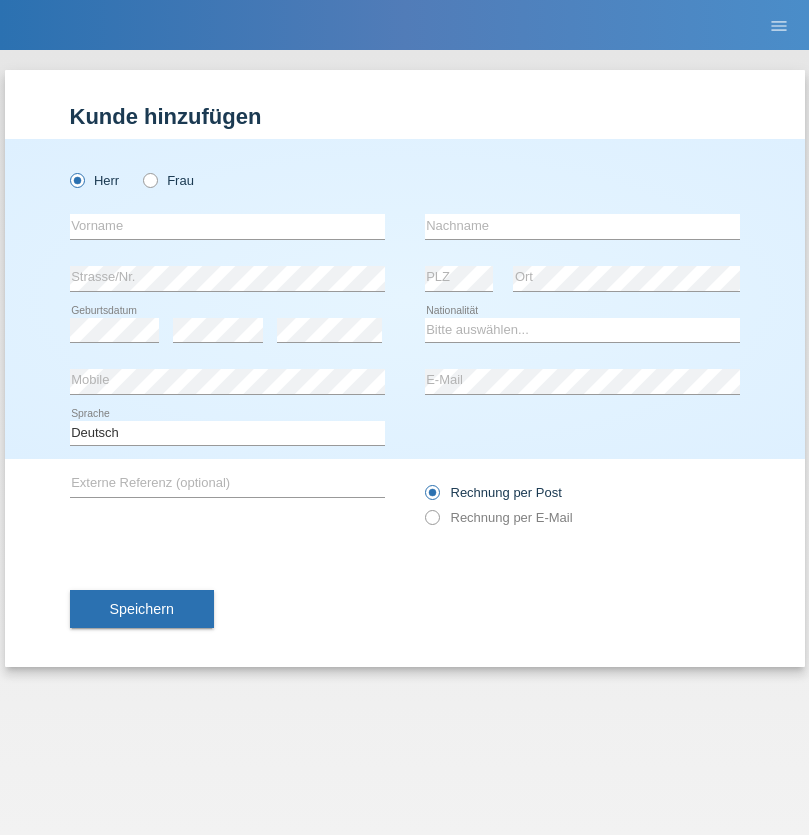 scroll, scrollTop: 0, scrollLeft: 0, axis: both 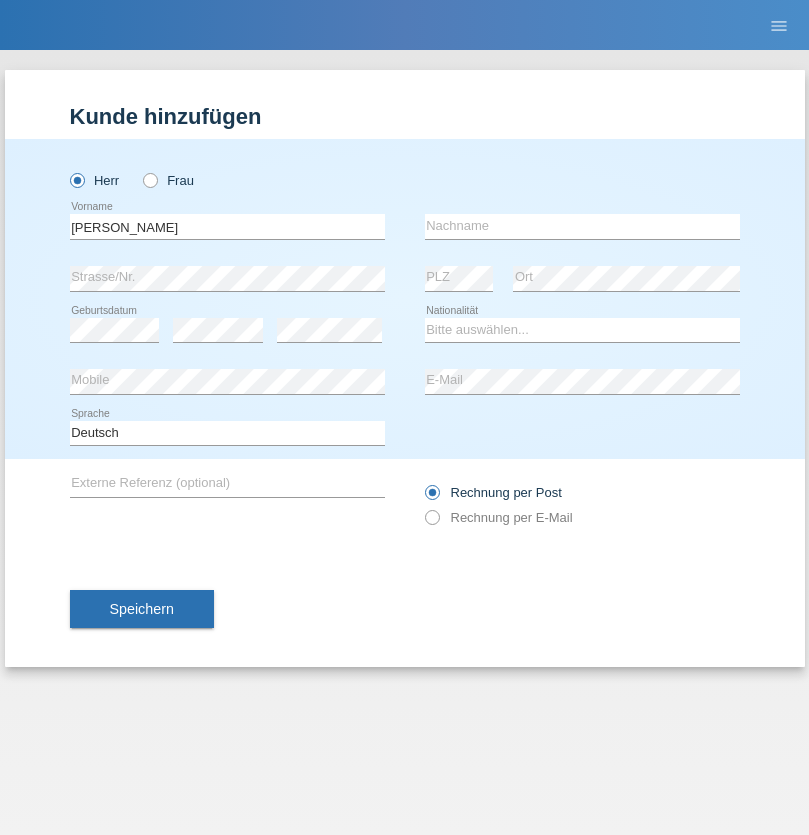 type on "Alex" 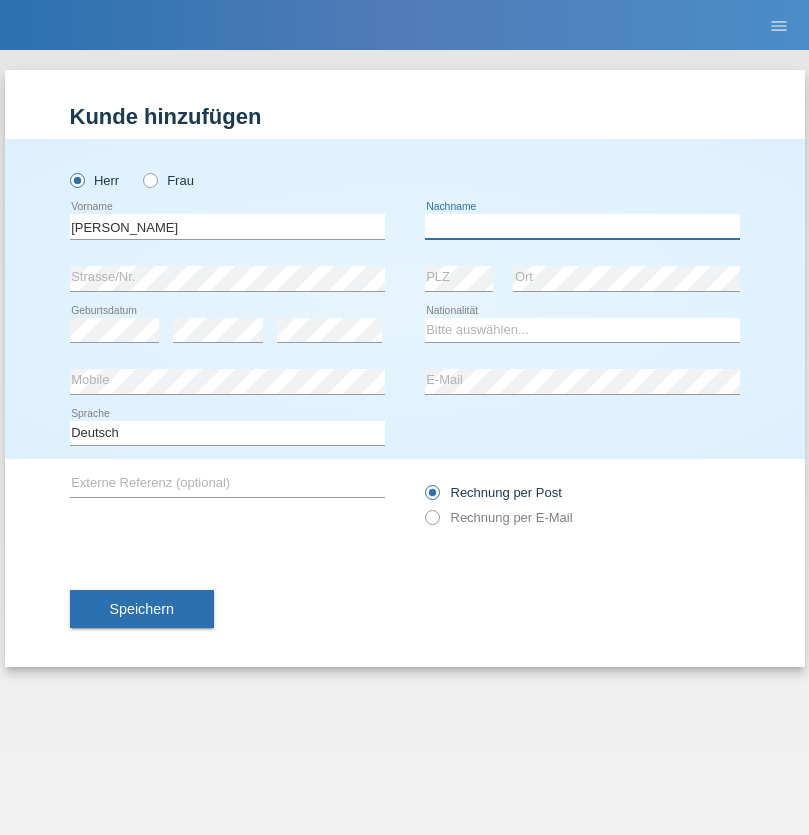 click at bounding box center [582, 226] 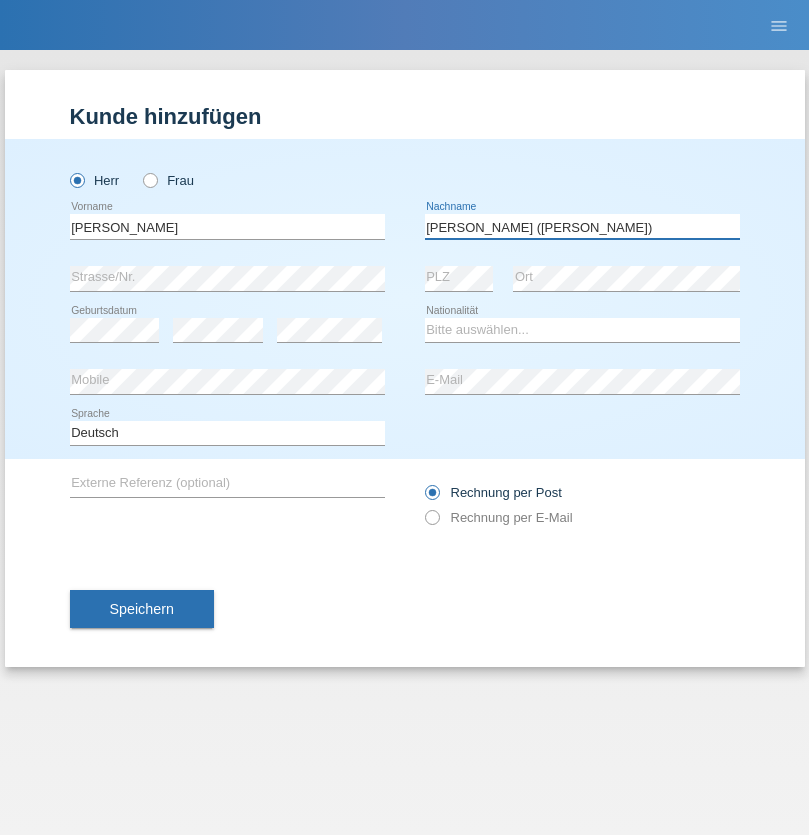 type on "A. Cassiano (Miriã)" 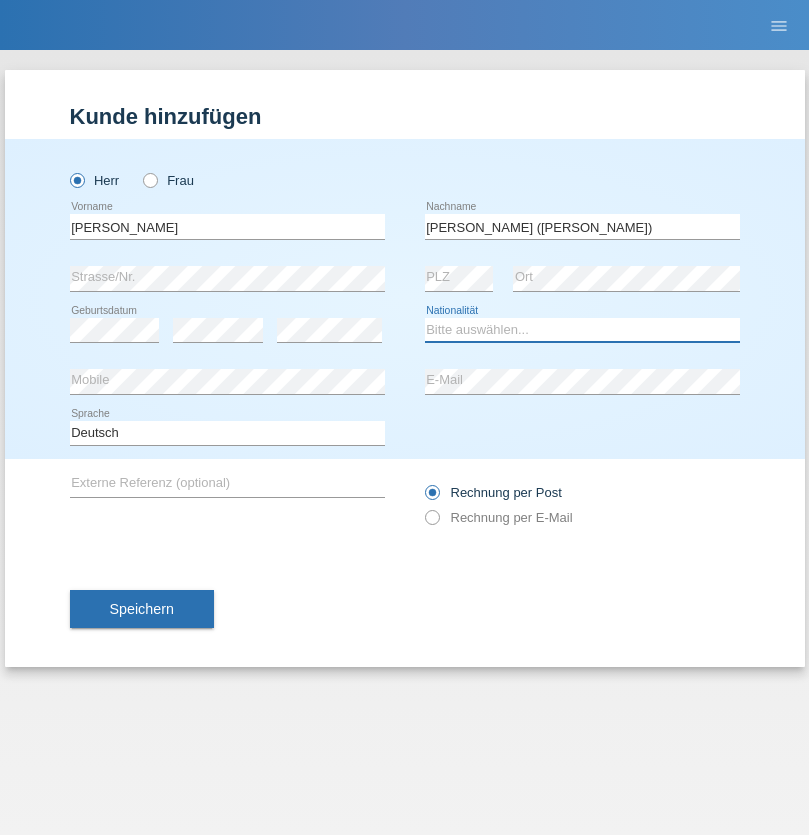 select on "BR" 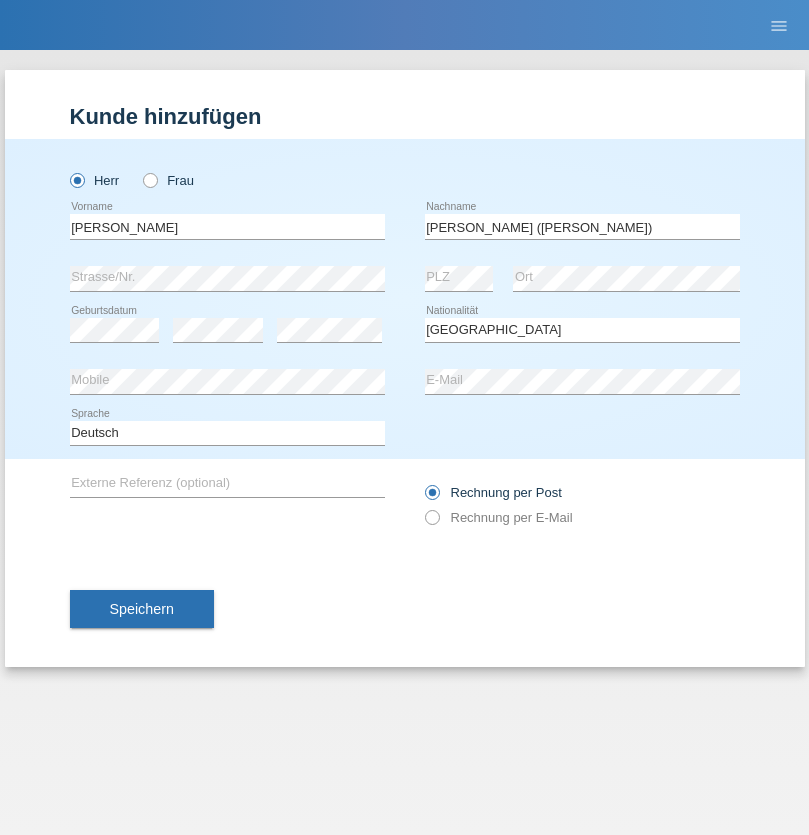select on "C" 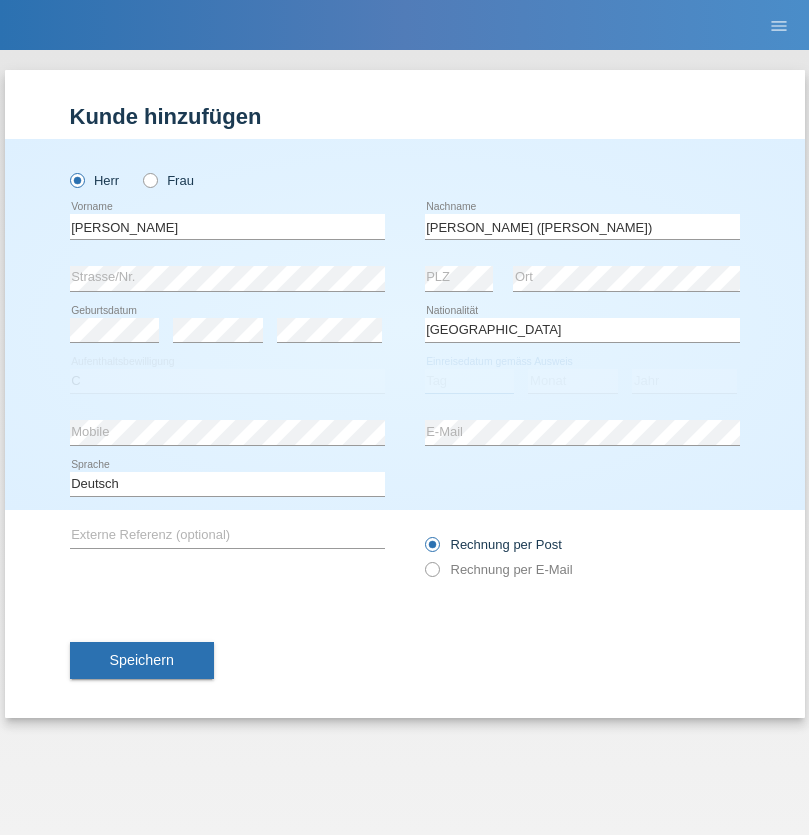 select on "26" 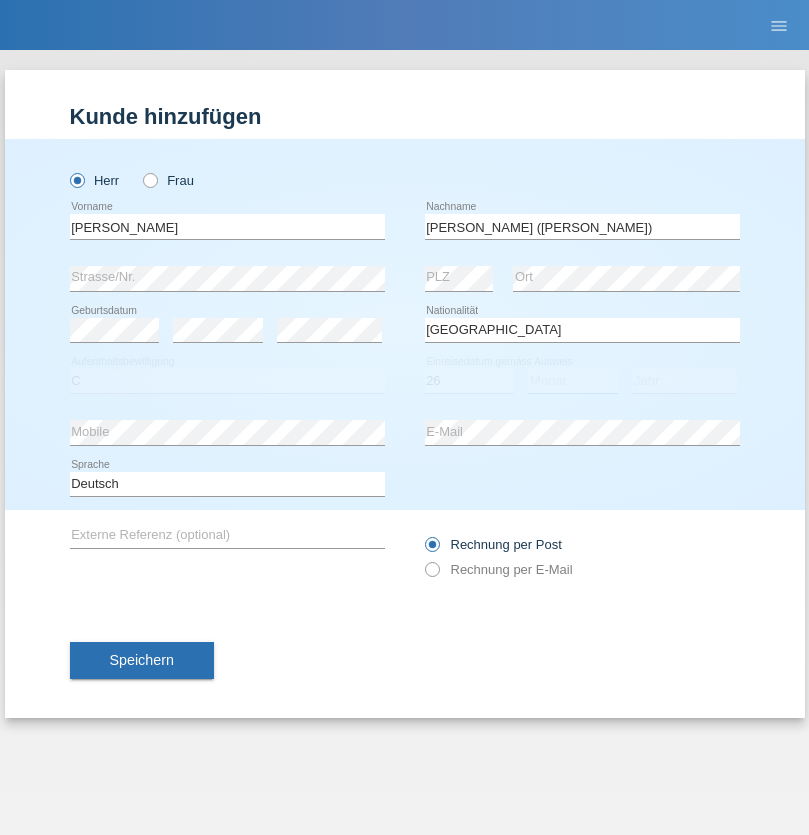 select on "01" 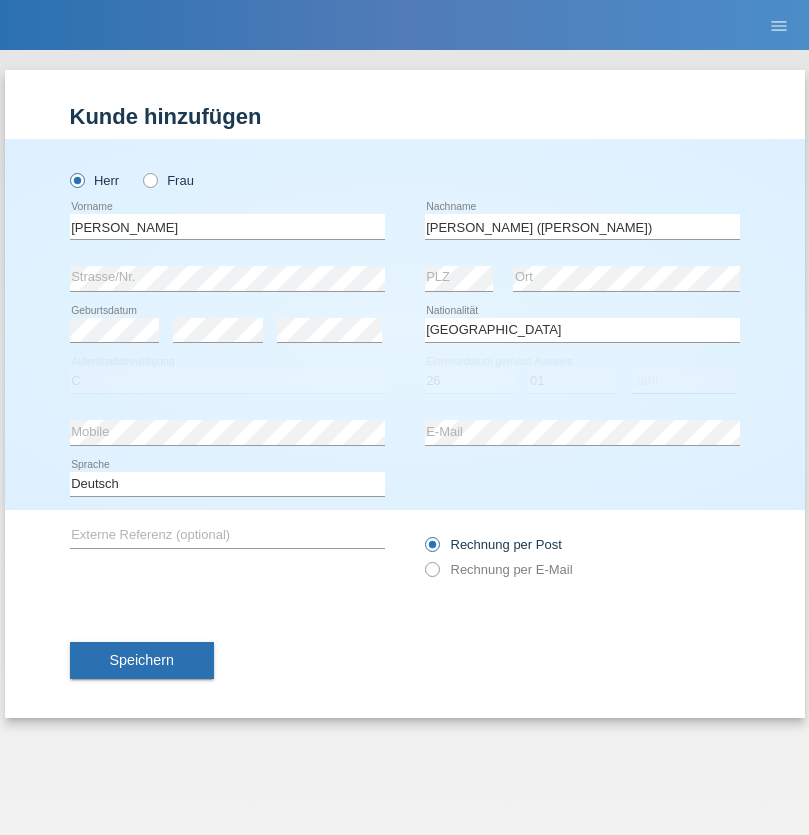 select on "2021" 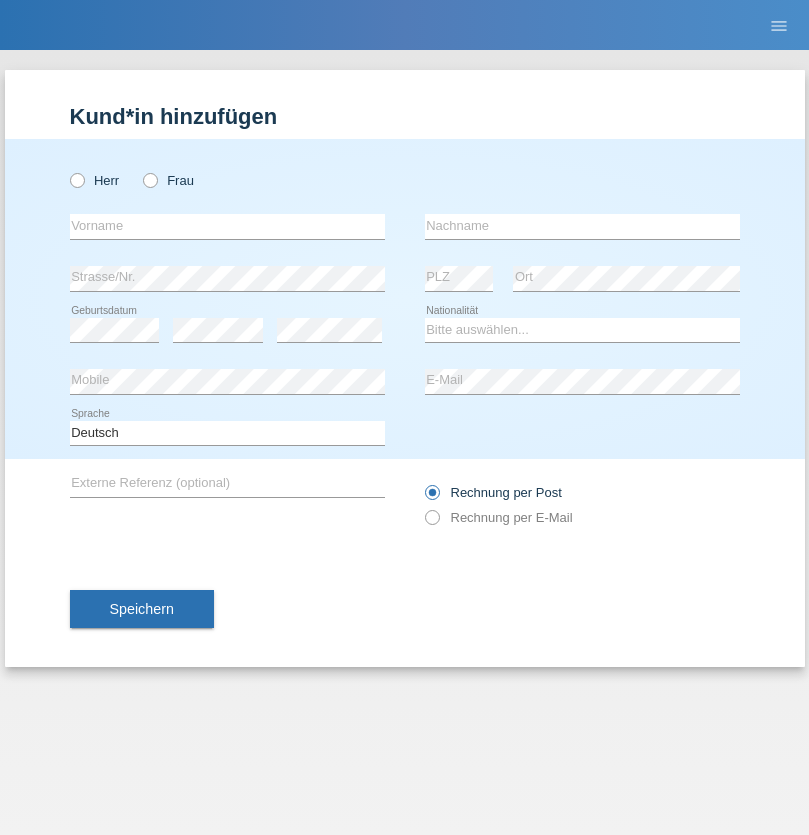 scroll, scrollTop: 0, scrollLeft: 0, axis: both 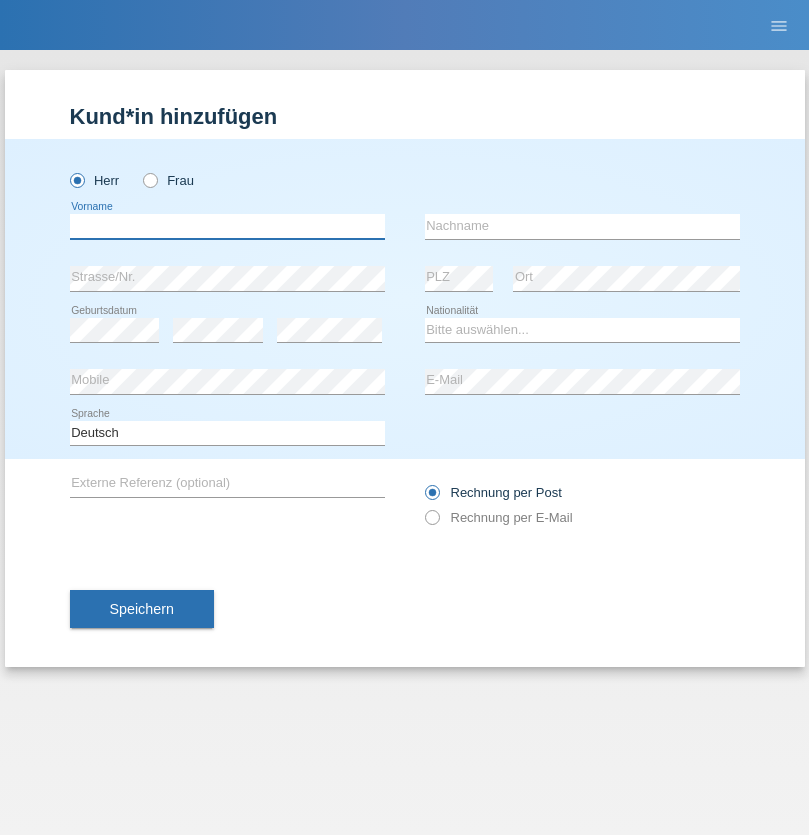 click at bounding box center [227, 226] 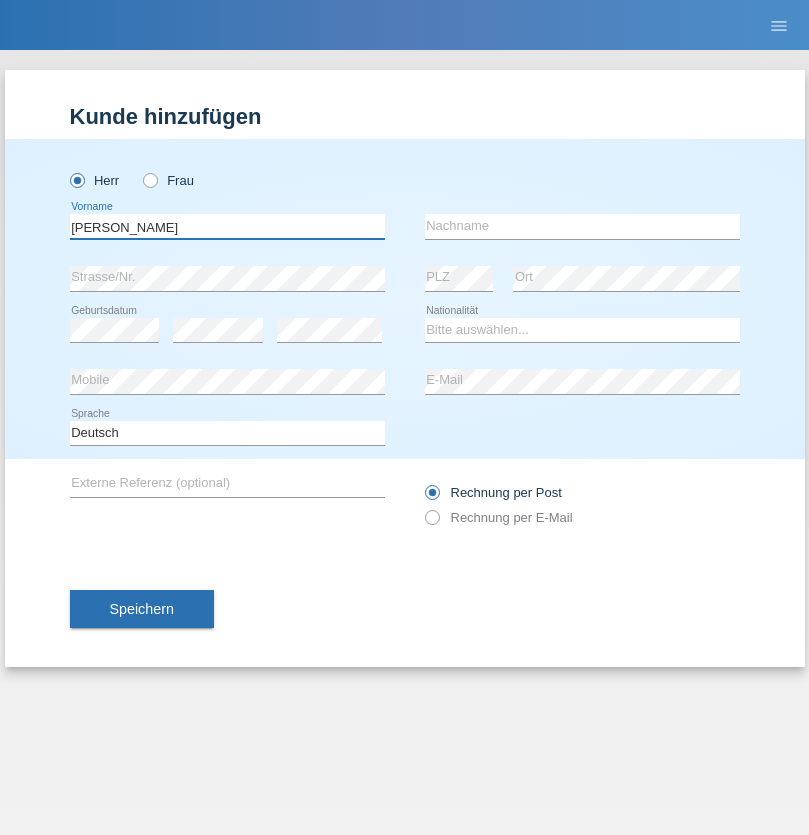 type on "Viktor" 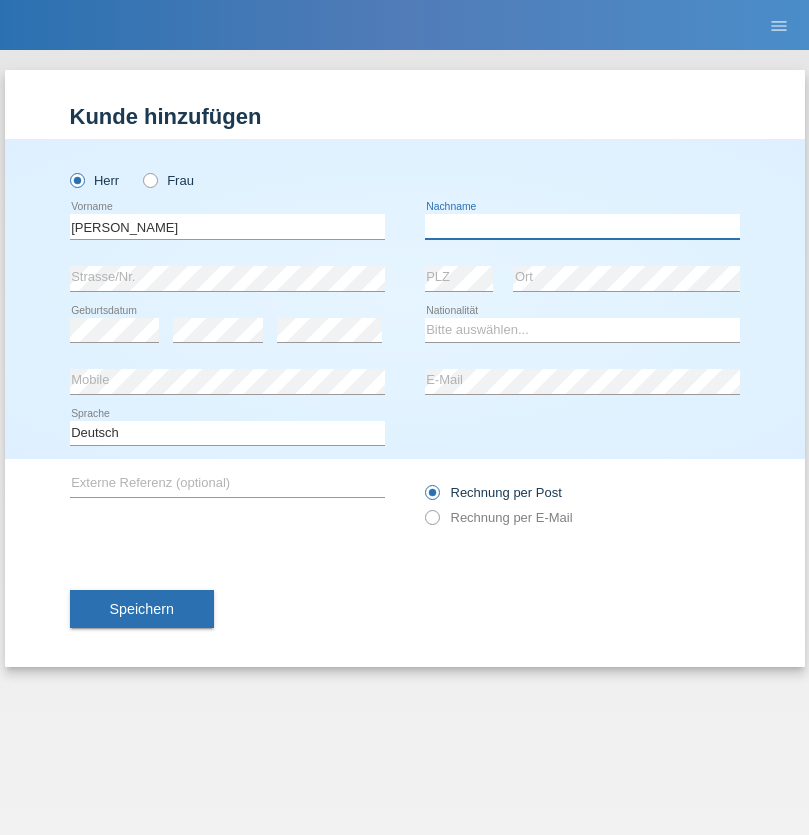 click at bounding box center [582, 226] 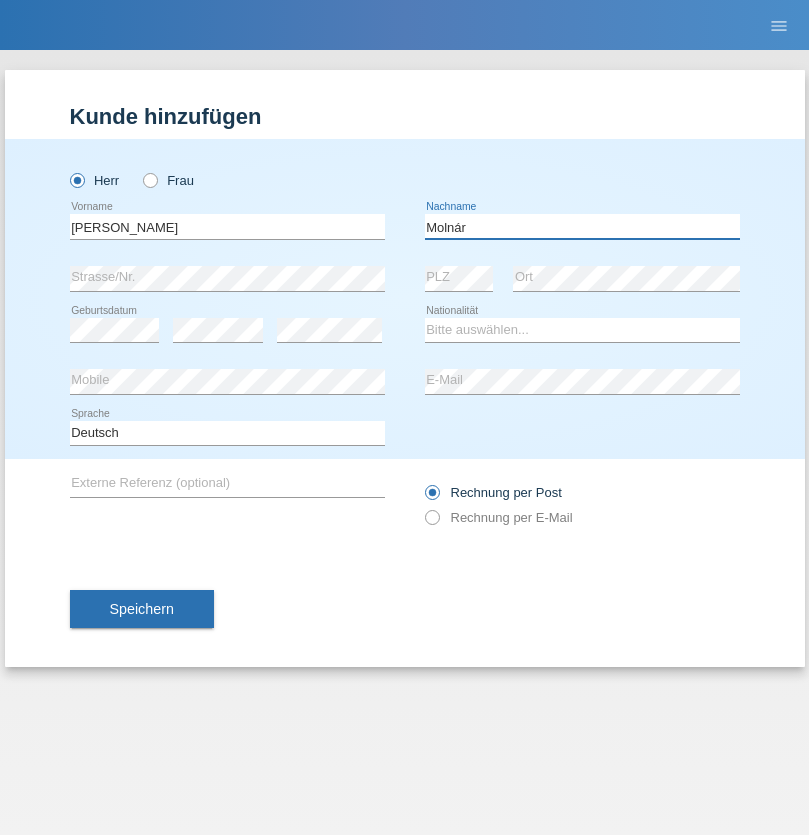 type on "Molnár" 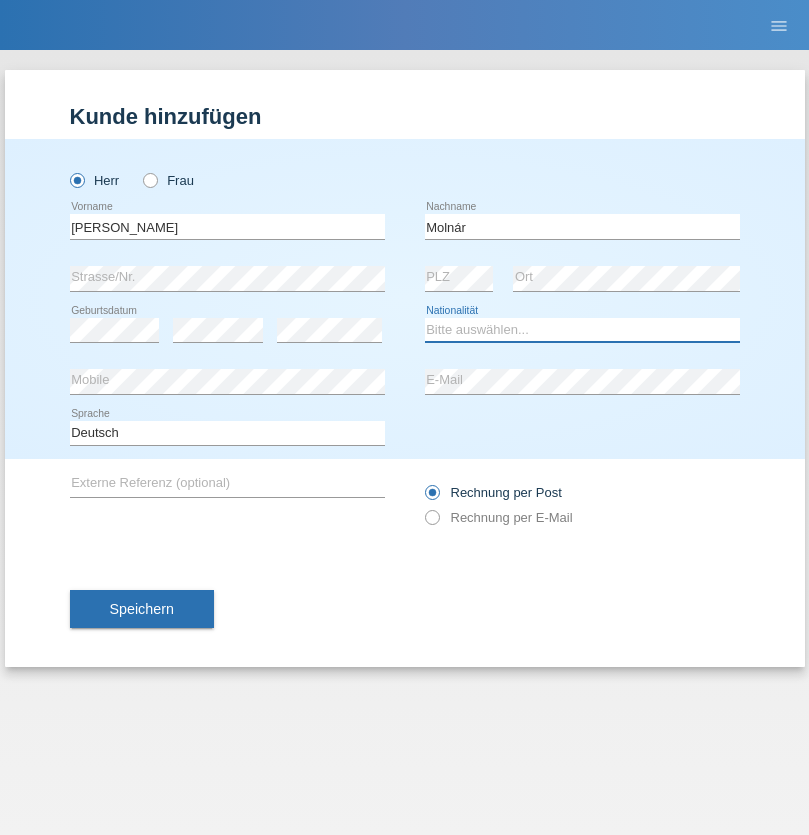 select on "HU" 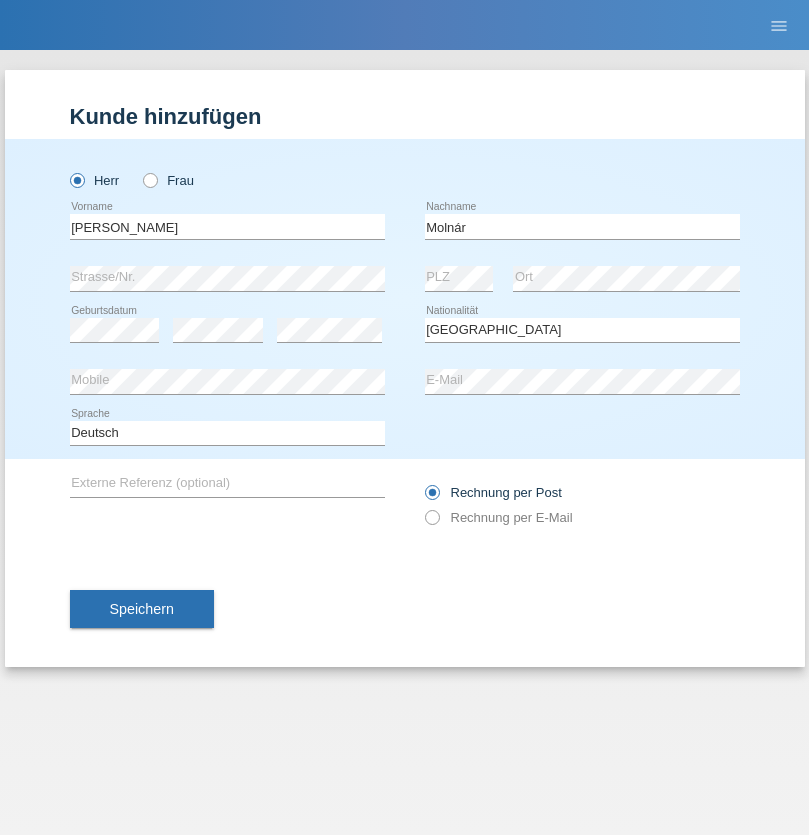 select on "C" 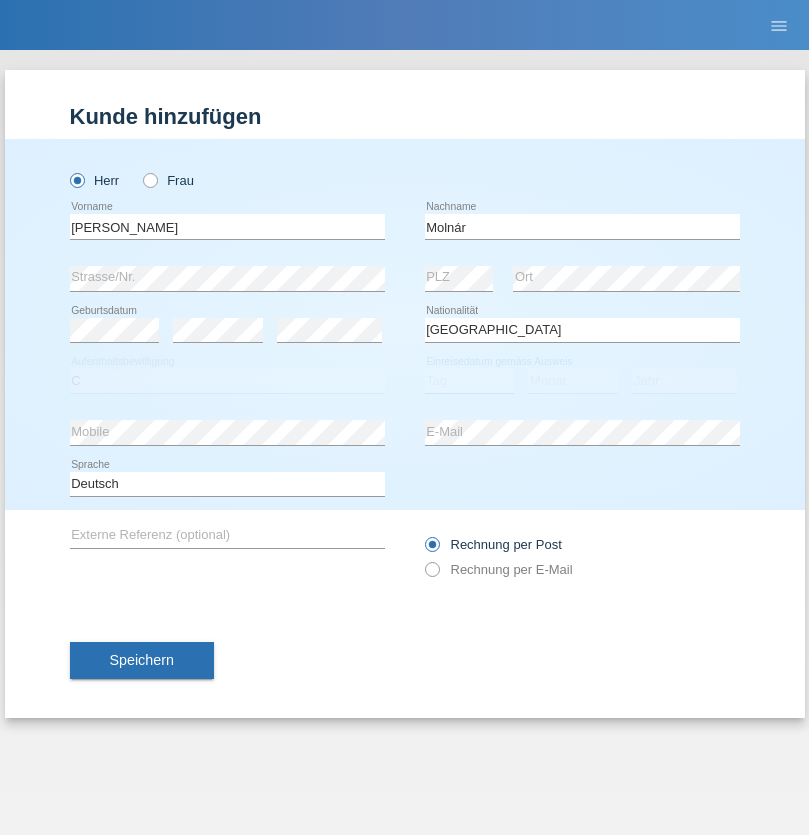 select on "14" 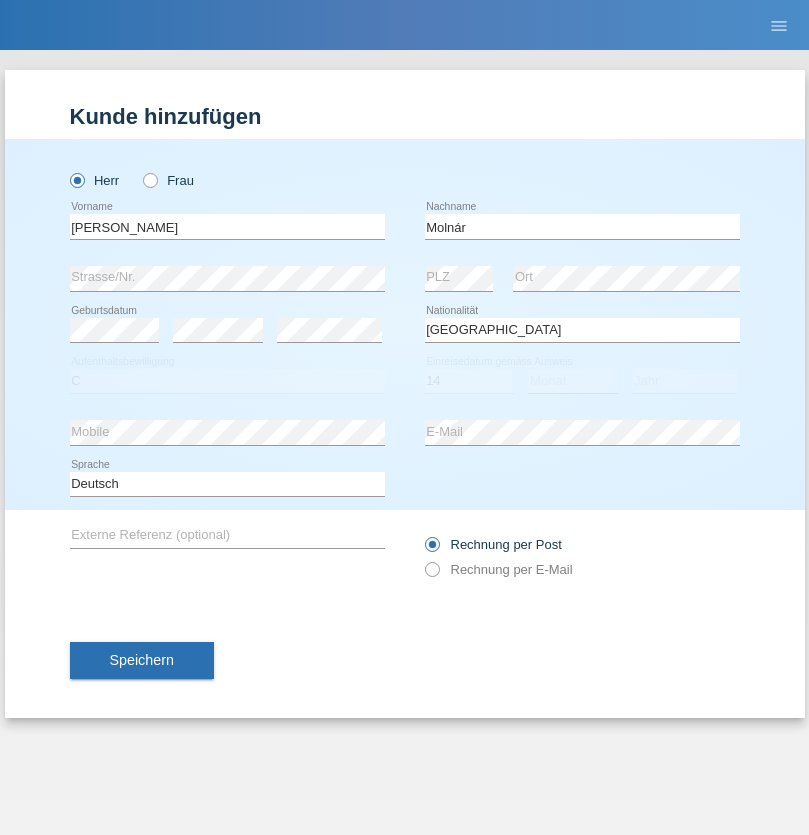 select on "03" 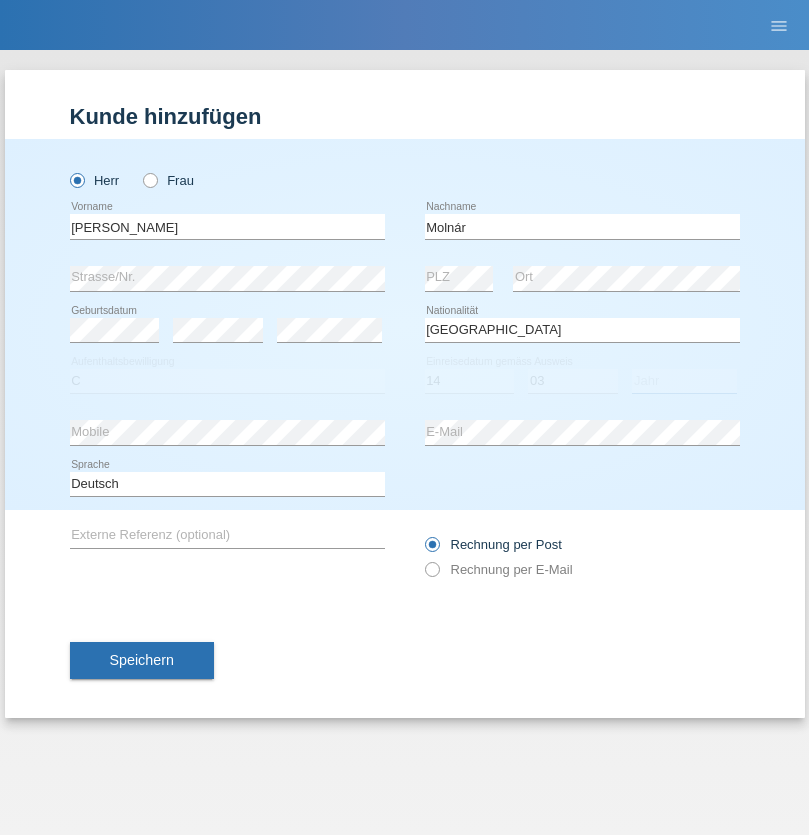 select on "2021" 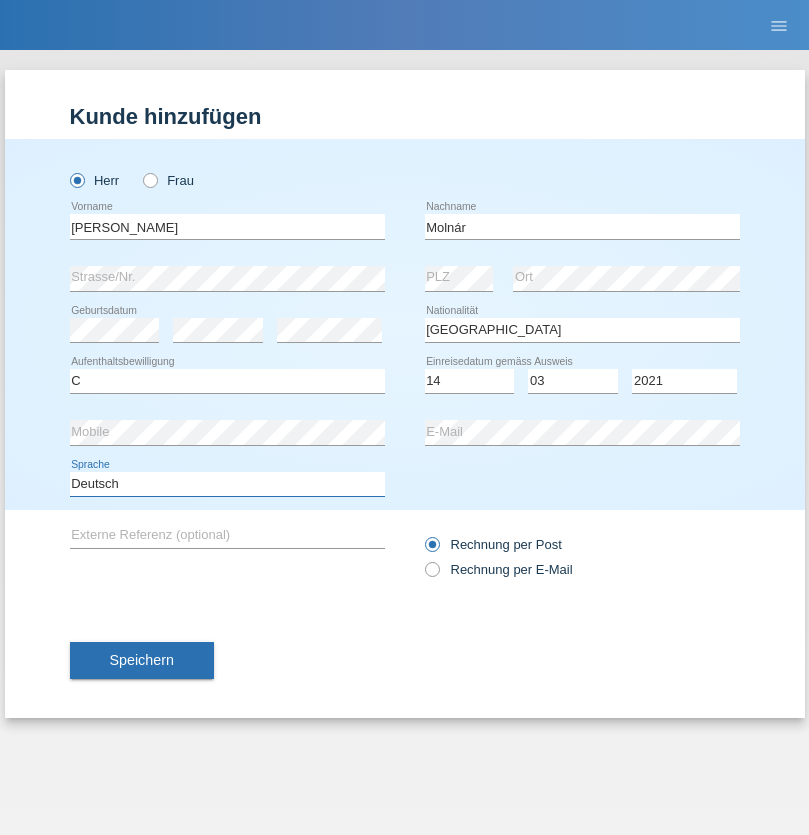 select on "en" 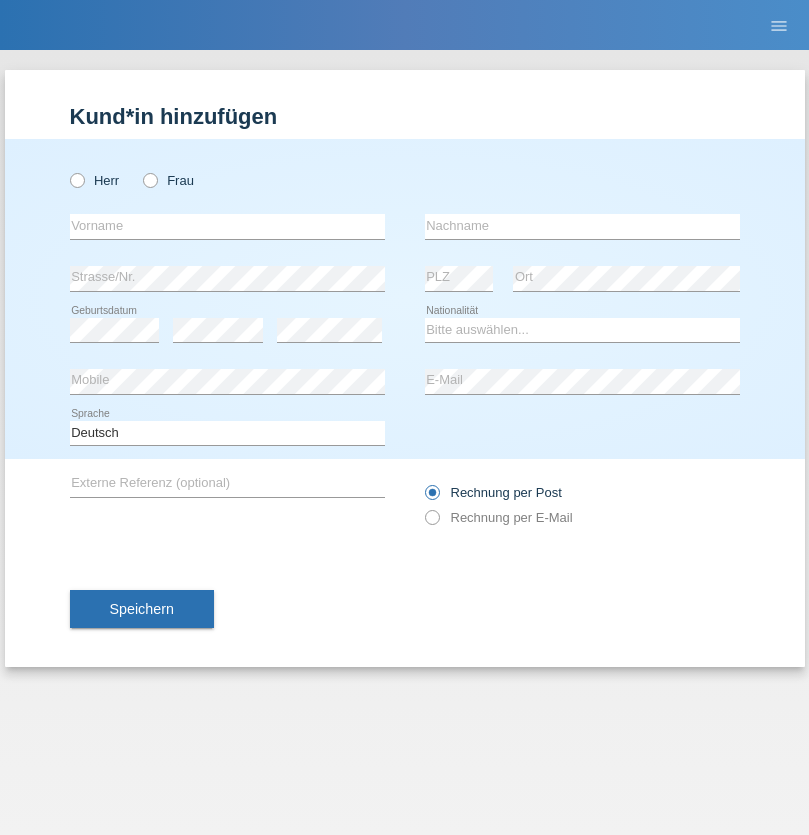 scroll, scrollTop: 0, scrollLeft: 0, axis: both 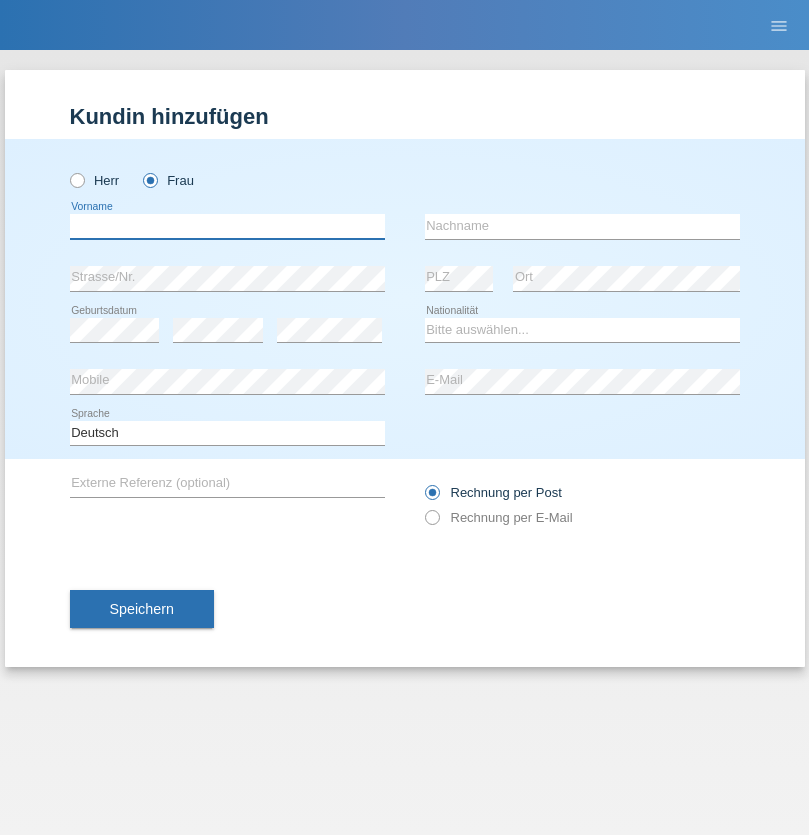 click at bounding box center [227, 226] 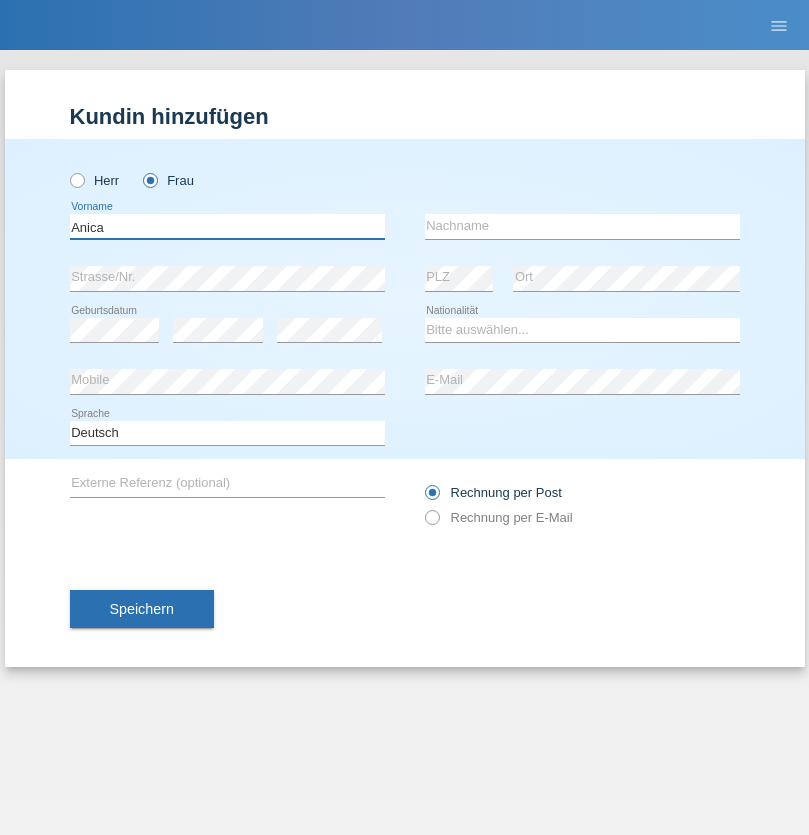 type on "Anica" 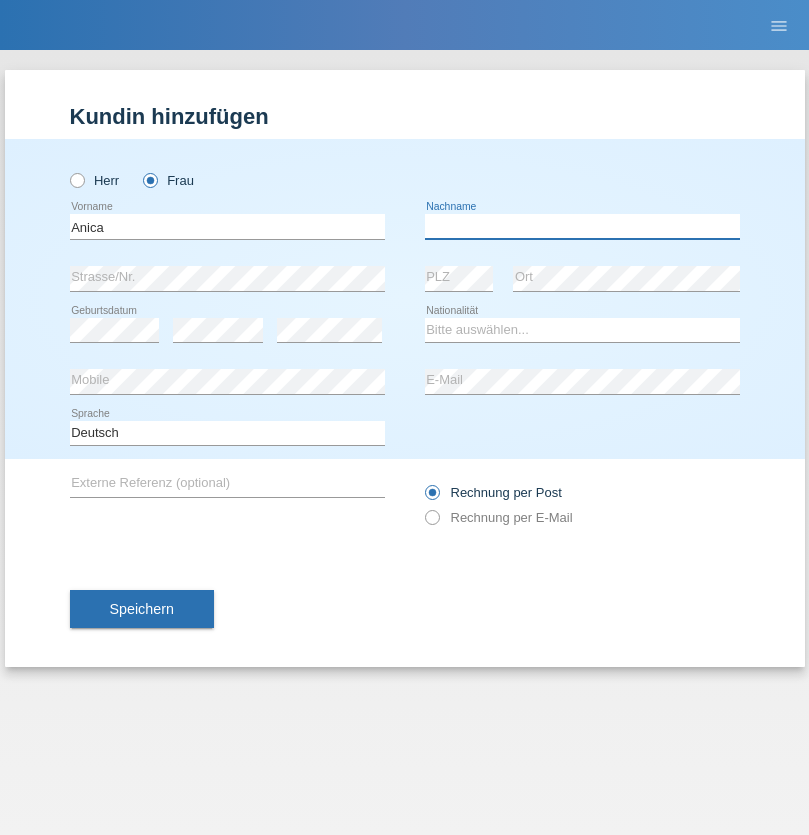 click at bounding box center (582, 226) 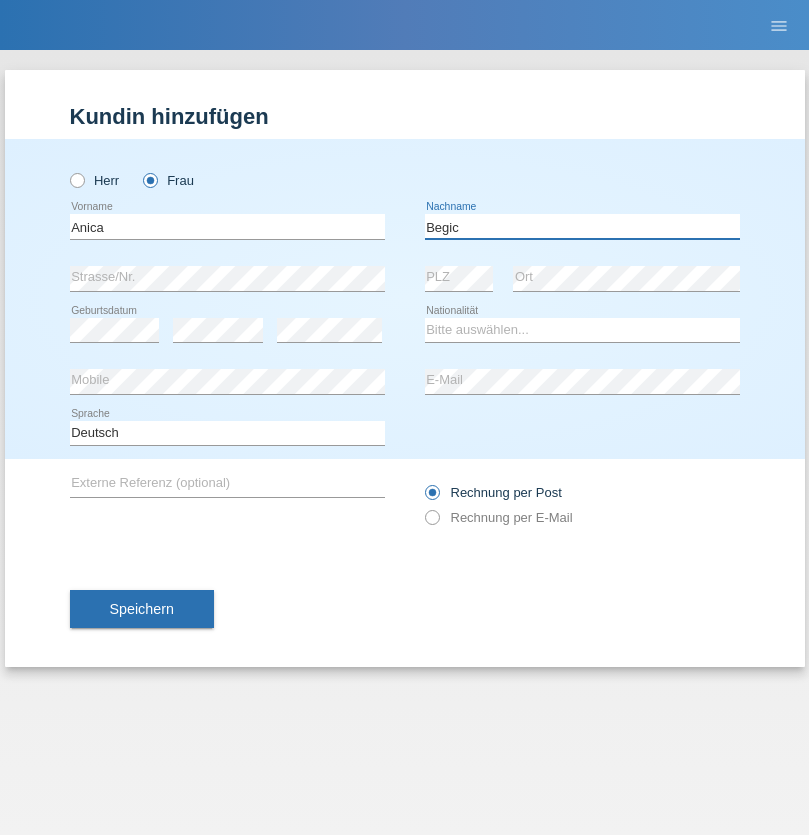 type on "Begic" 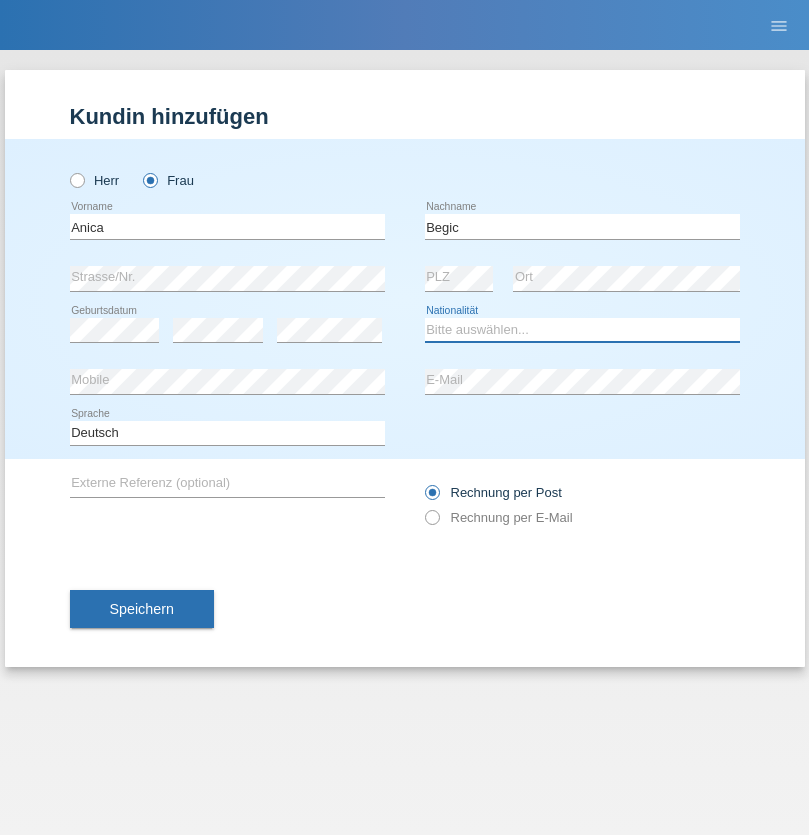 select on "CH" 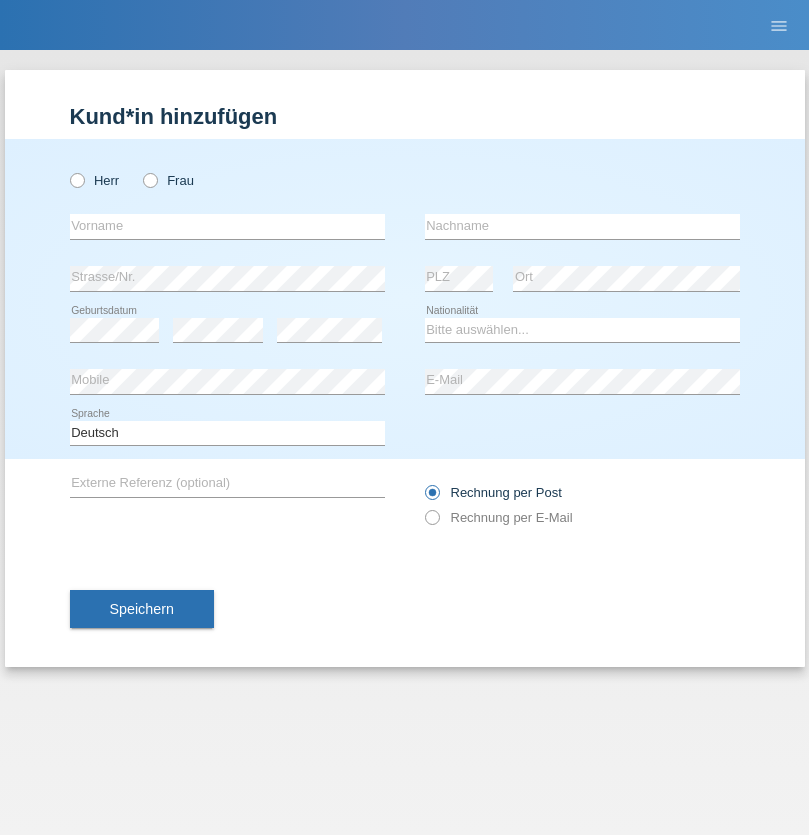 scroll, scrollTop: 0, scrollLeft: 0, axis: both 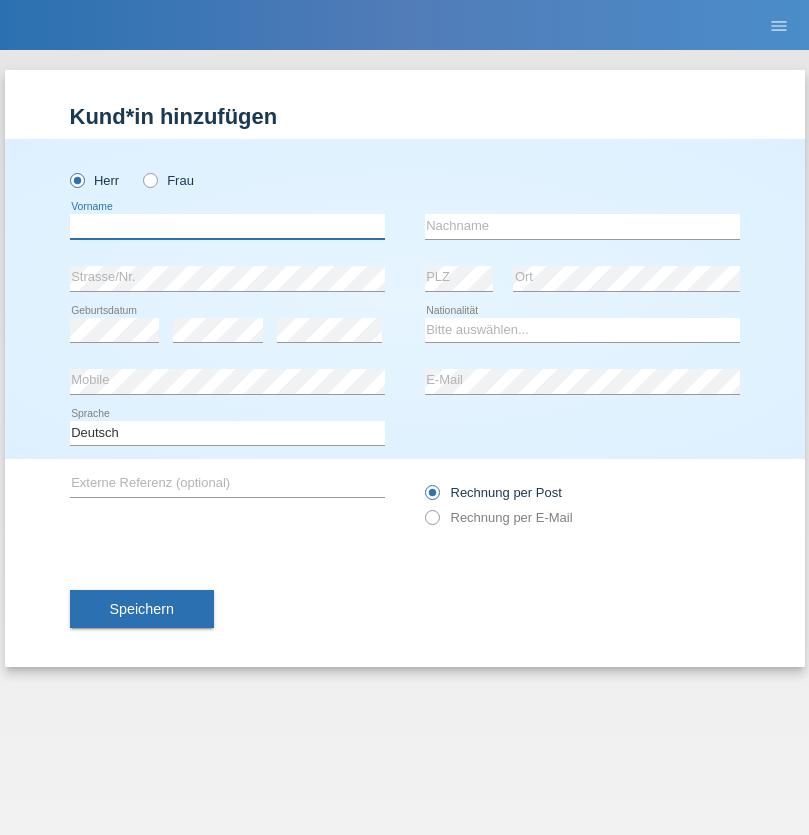 click at bounding box center (227, 226) 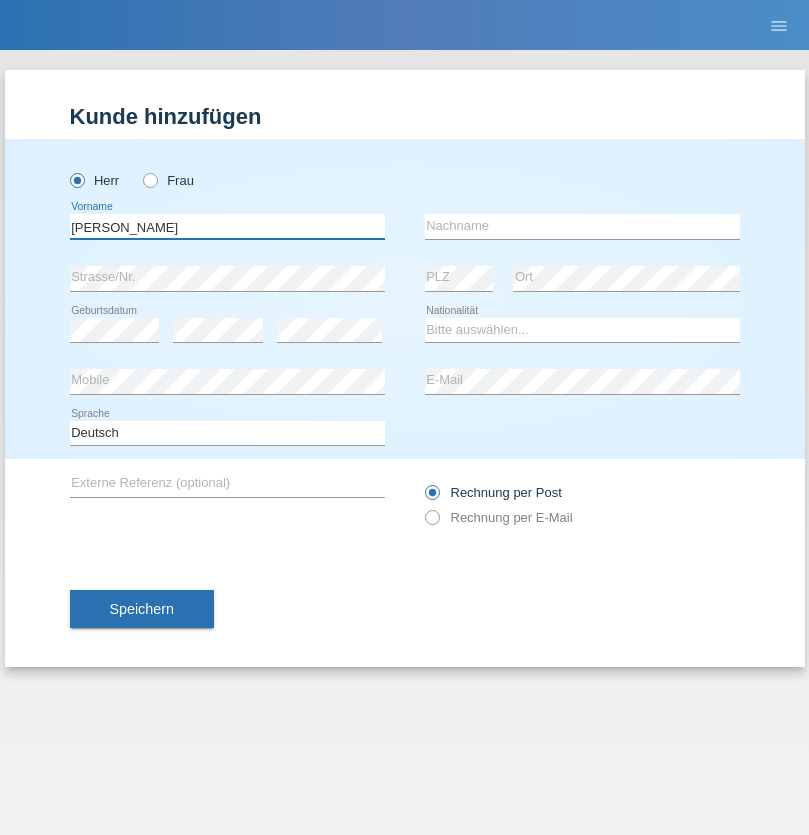 type on "[PERSON_NAME]" 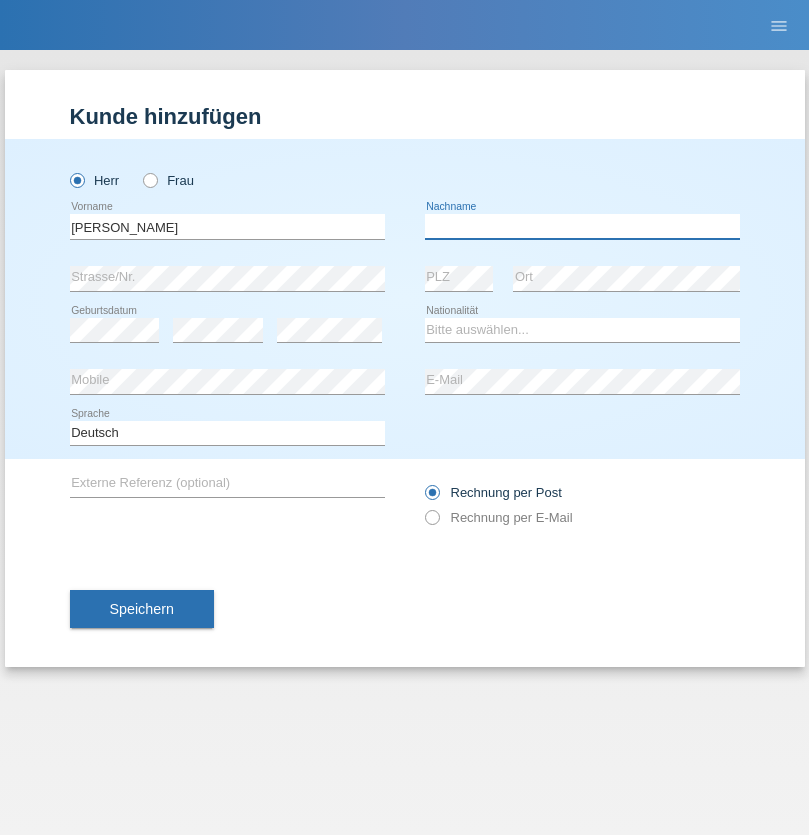 click at bounding box center (582, 226) 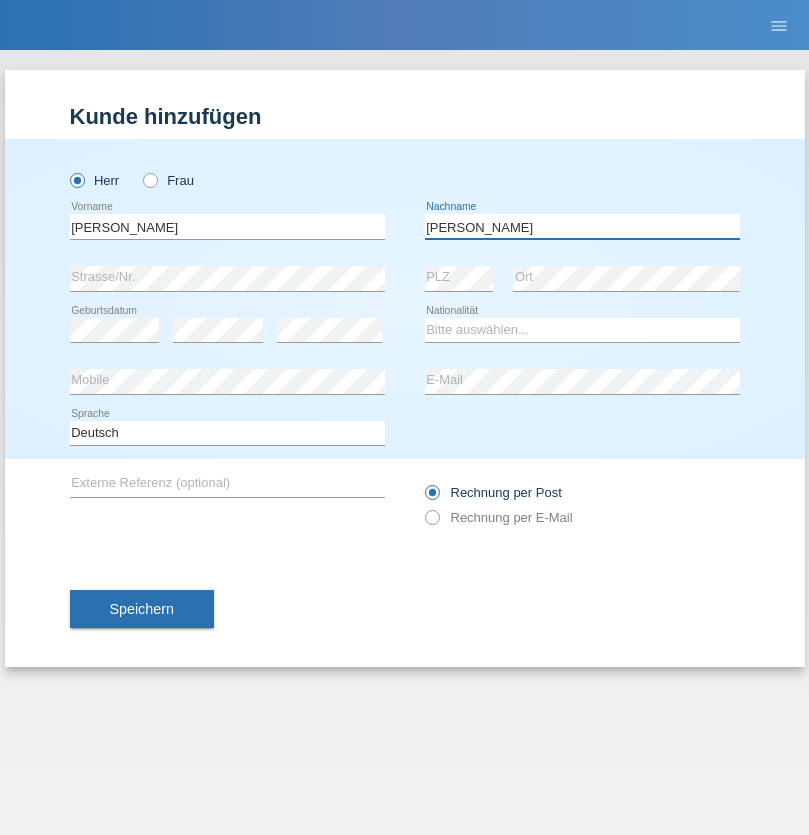 type on "[PERSON_NAME]" 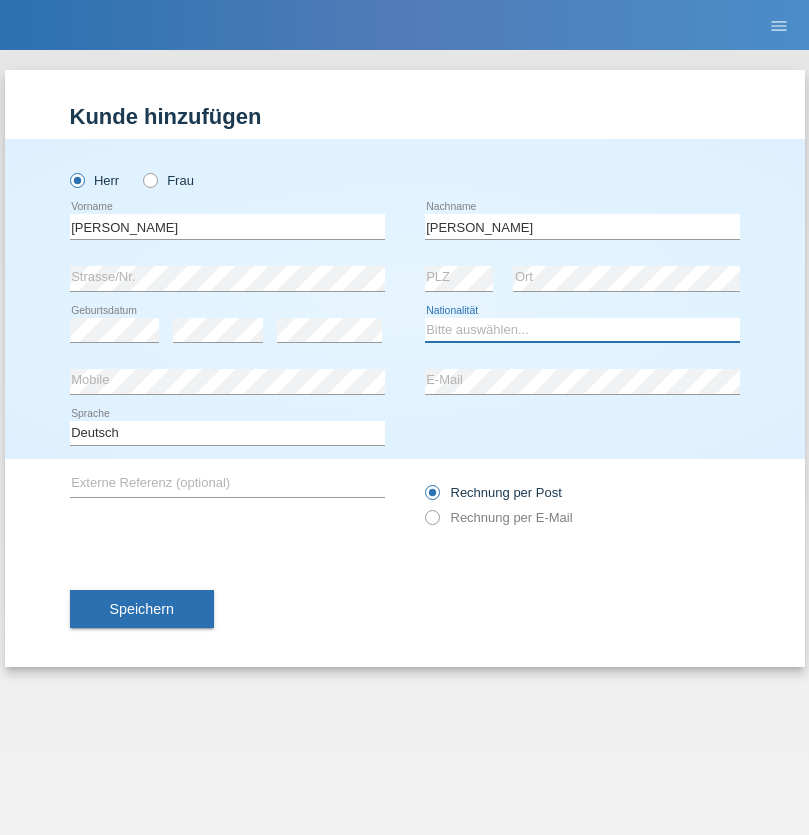select on "CH" 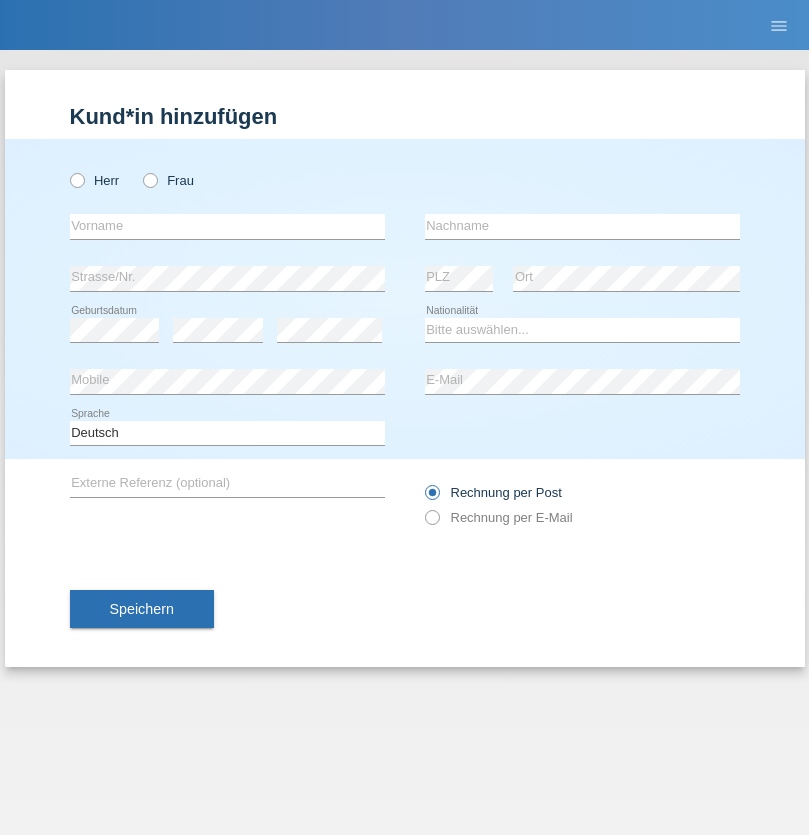 scroll, scrollTop: 0, scrollLeft: 0, axis: both 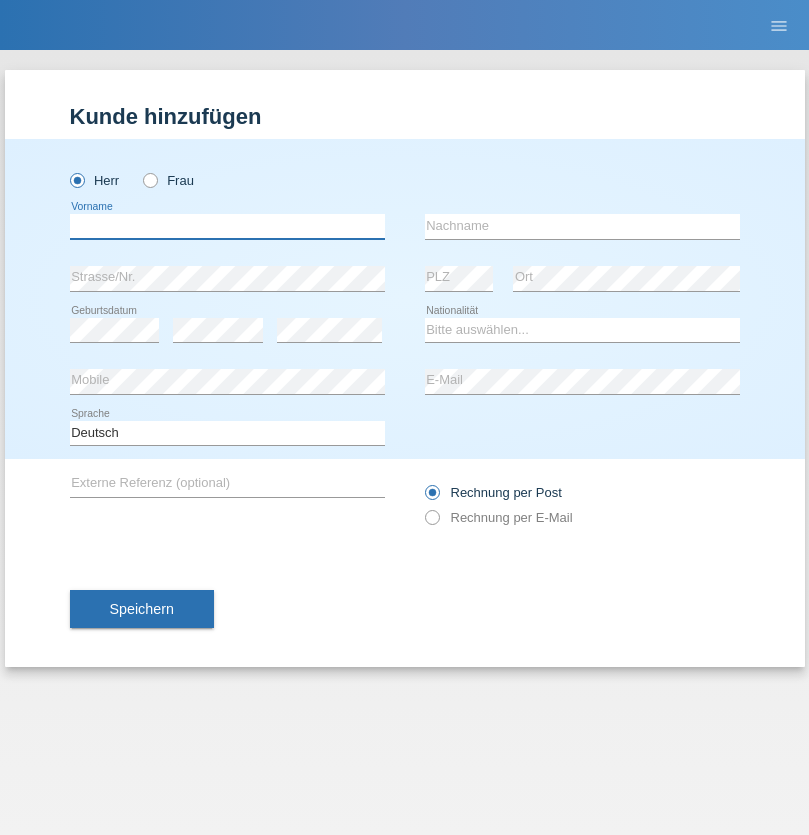 click at bounding box center (227, 226) 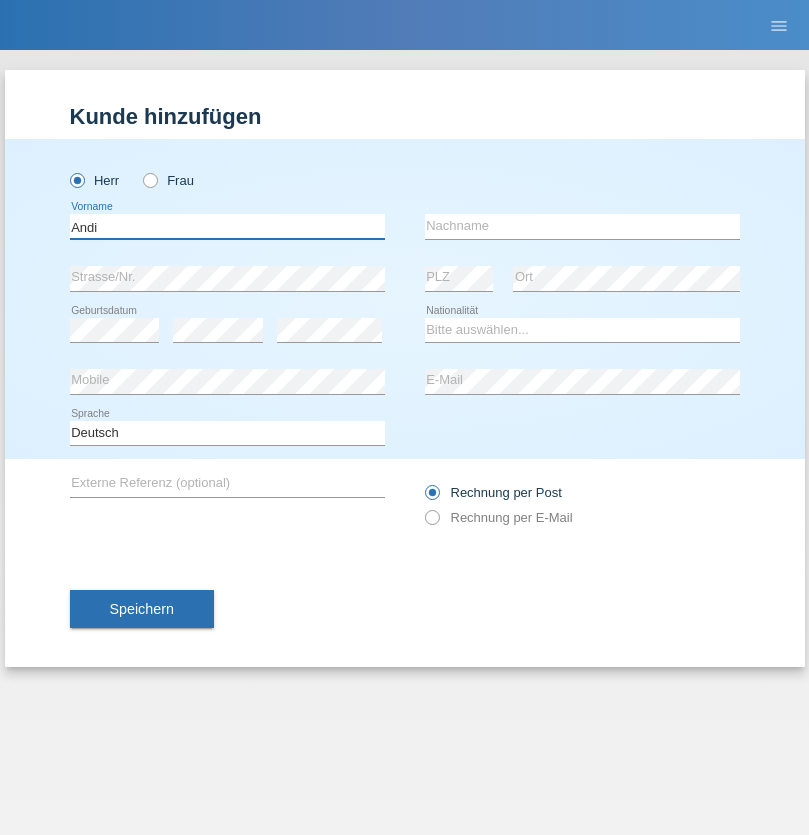 type on "Andi" 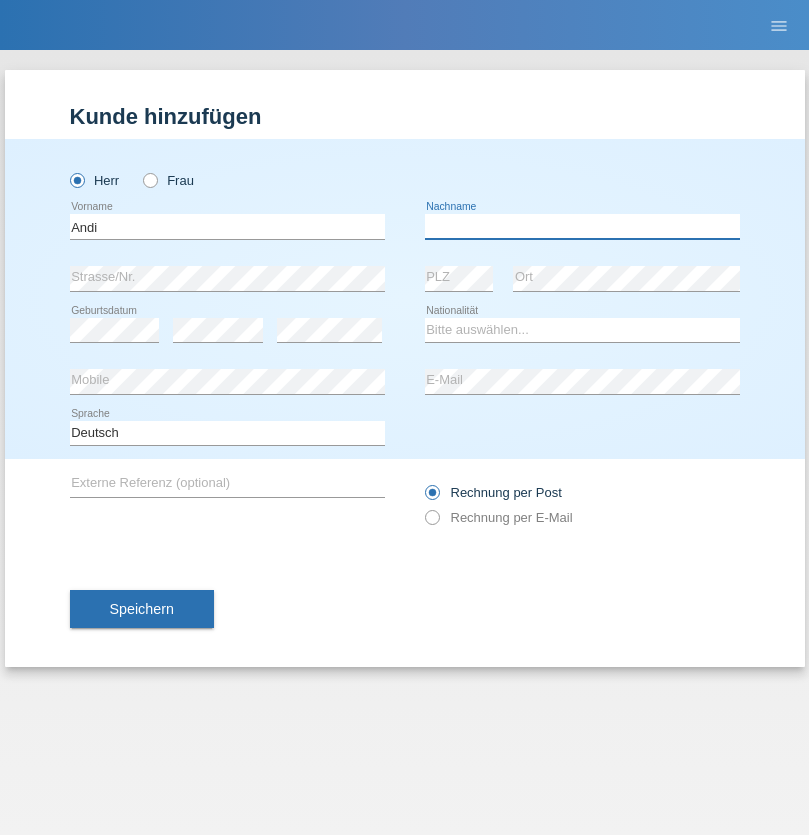 click at bounding box center [582, 226] 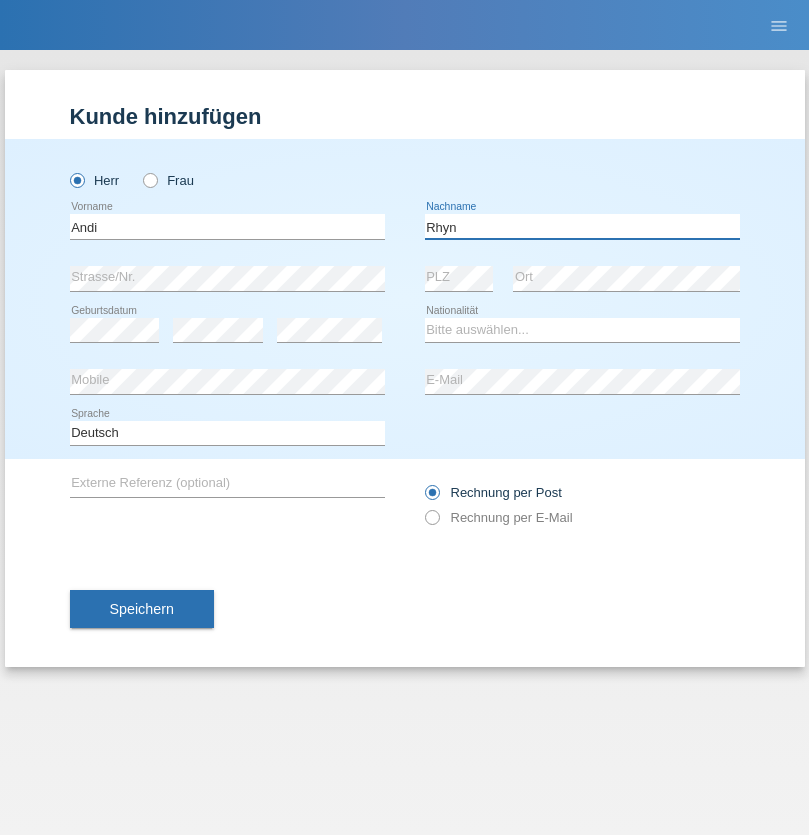 type on "Rhyn" 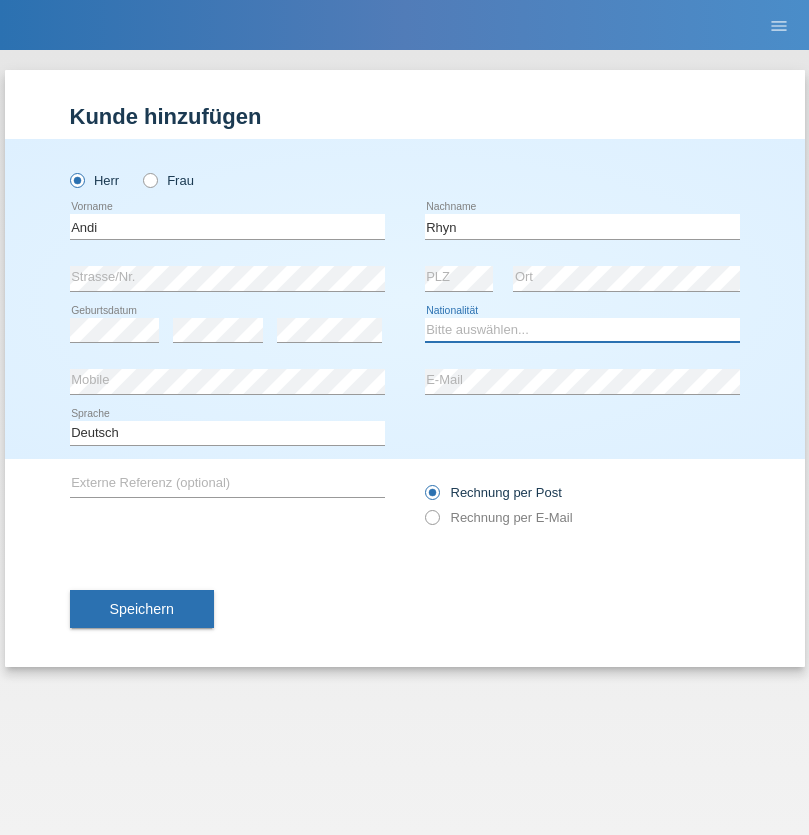 select on "CH" 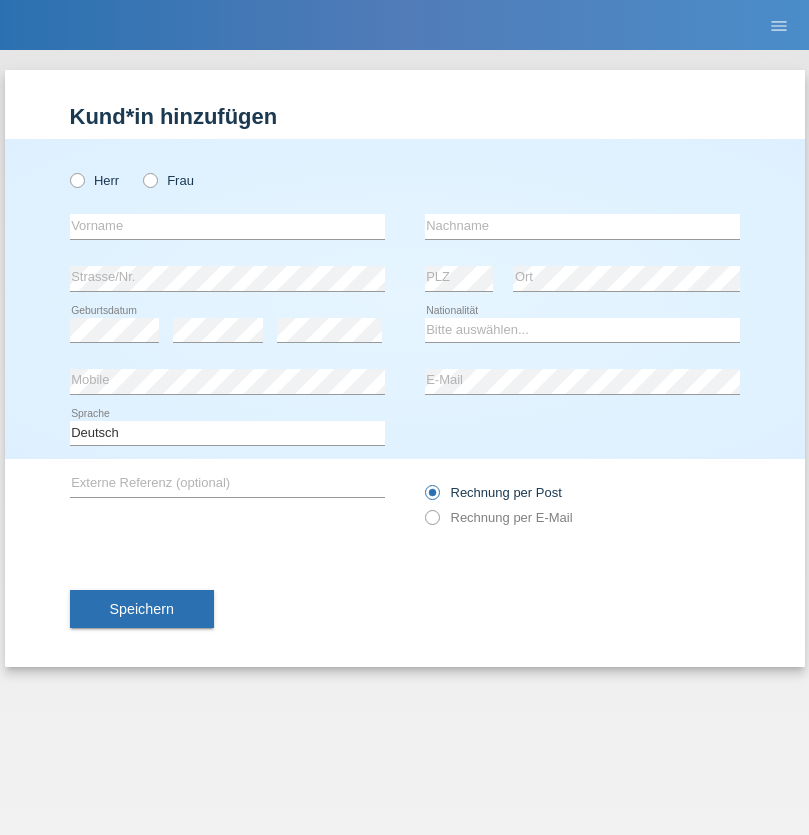 scroll, scrollTop: 0, scrollLeft: 0, axis: both 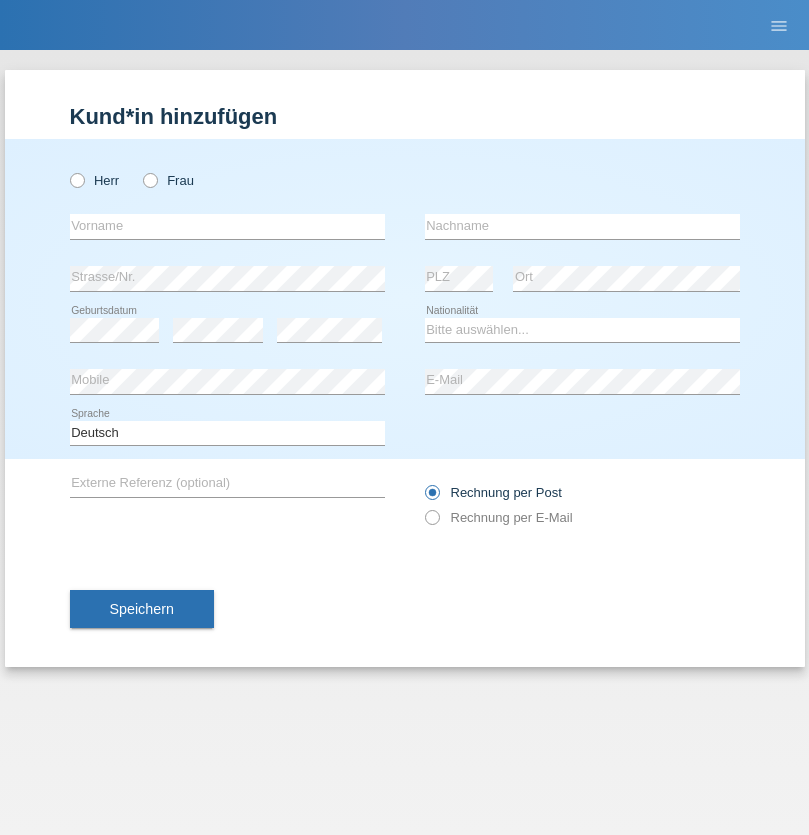 radio on "true" 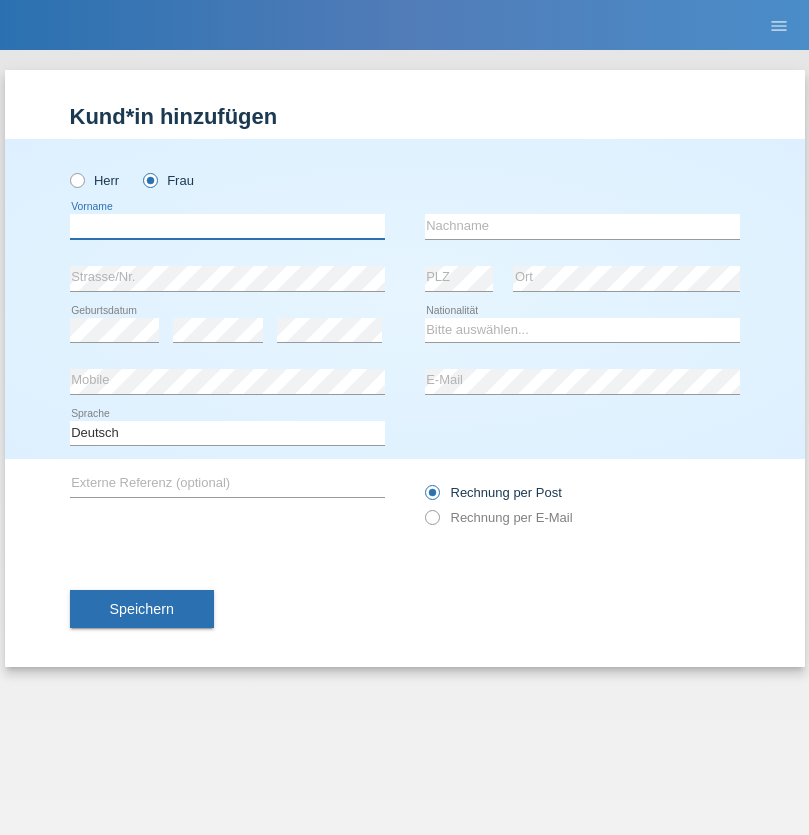 click at bounding box center (227, 226) 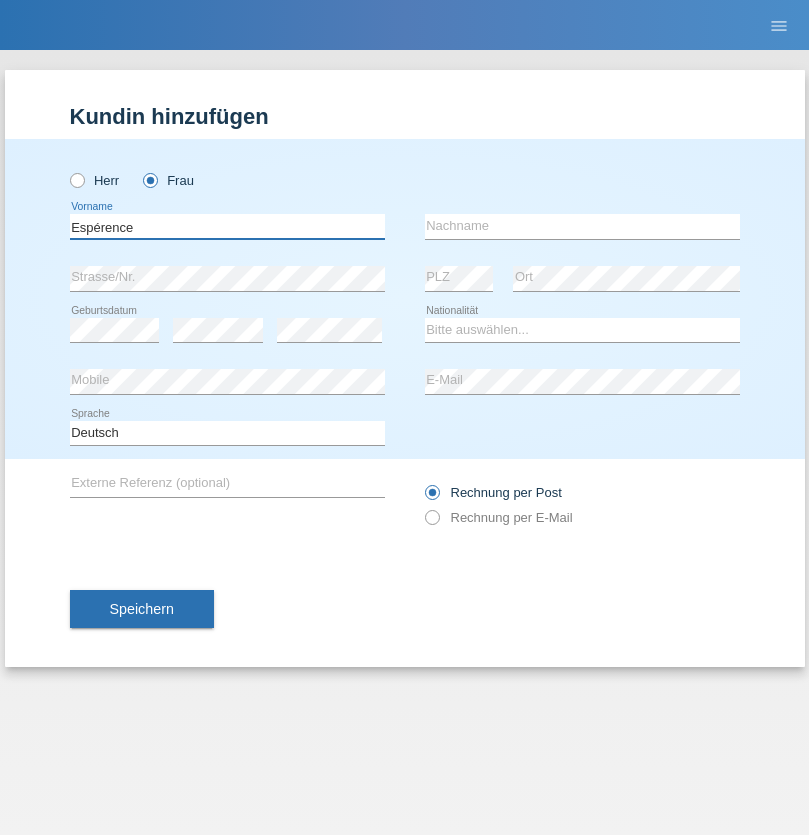 type on "Espérence" 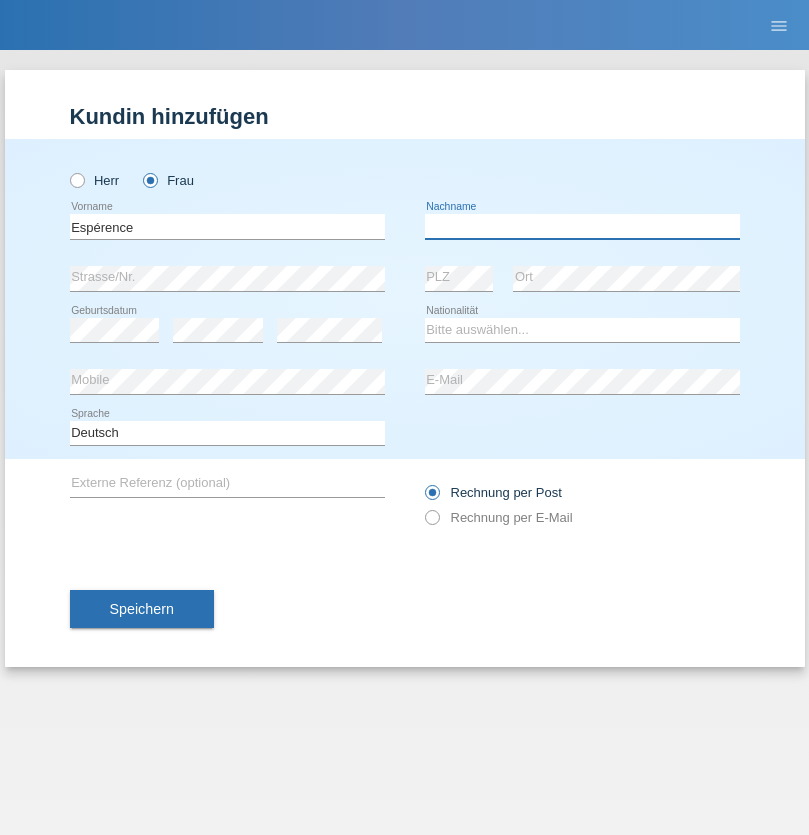 click at bounding box center [582, 226] 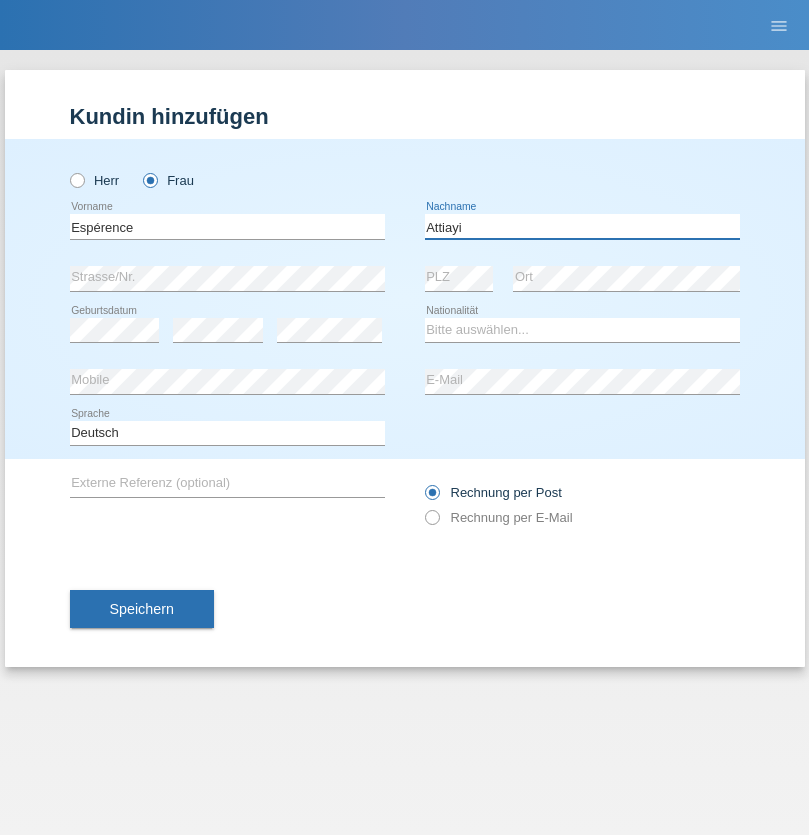 type on "Attiayi" 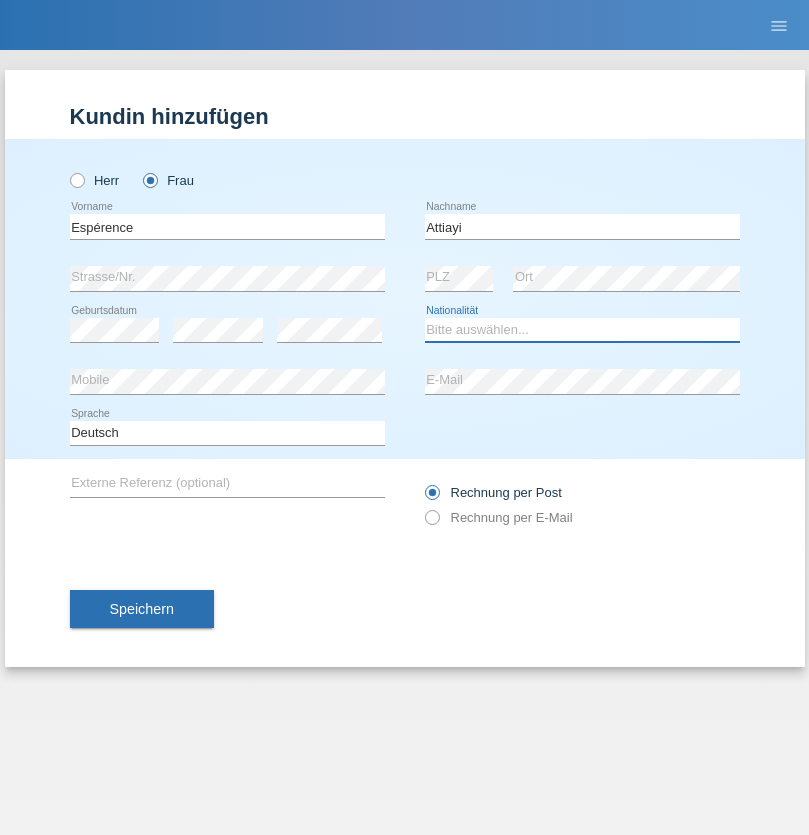 select on "CH" 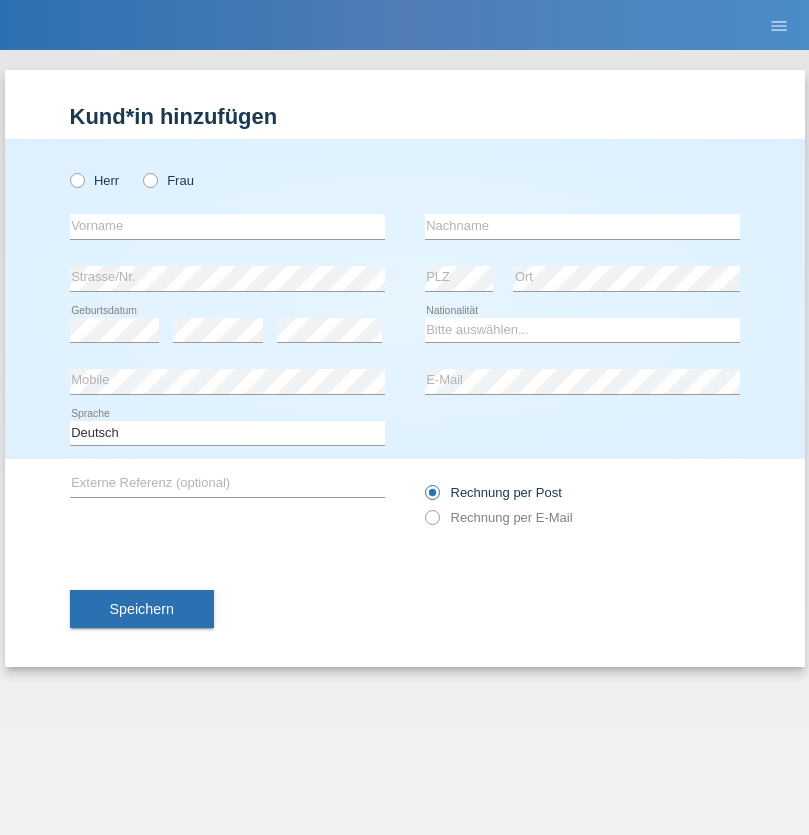 scroll, scrollTop: 0, scrollLeft: 0, axis: both 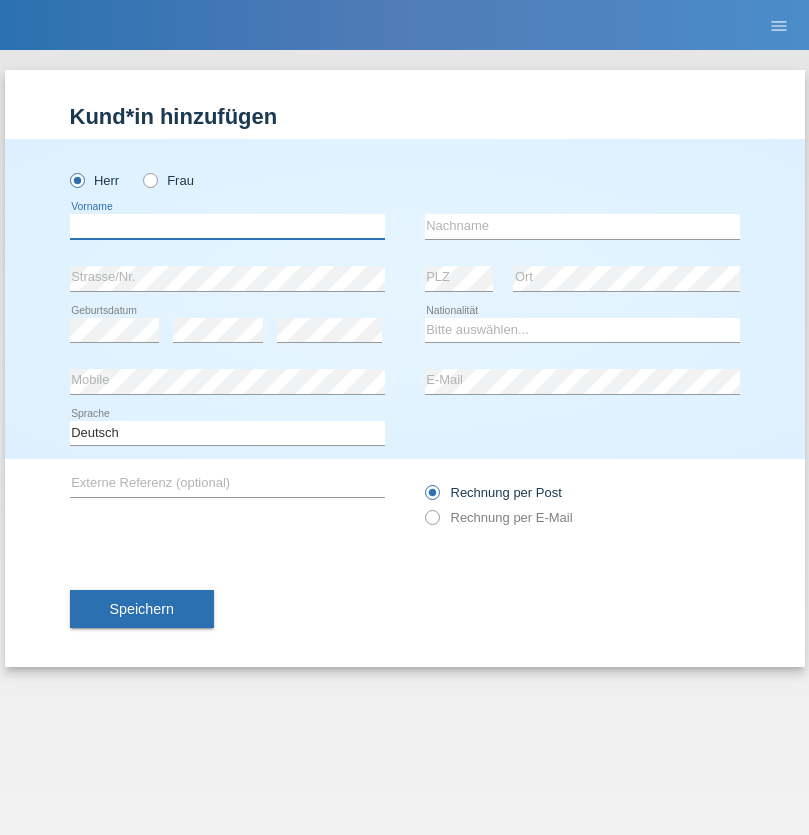 click at bounding box center (227, 226) 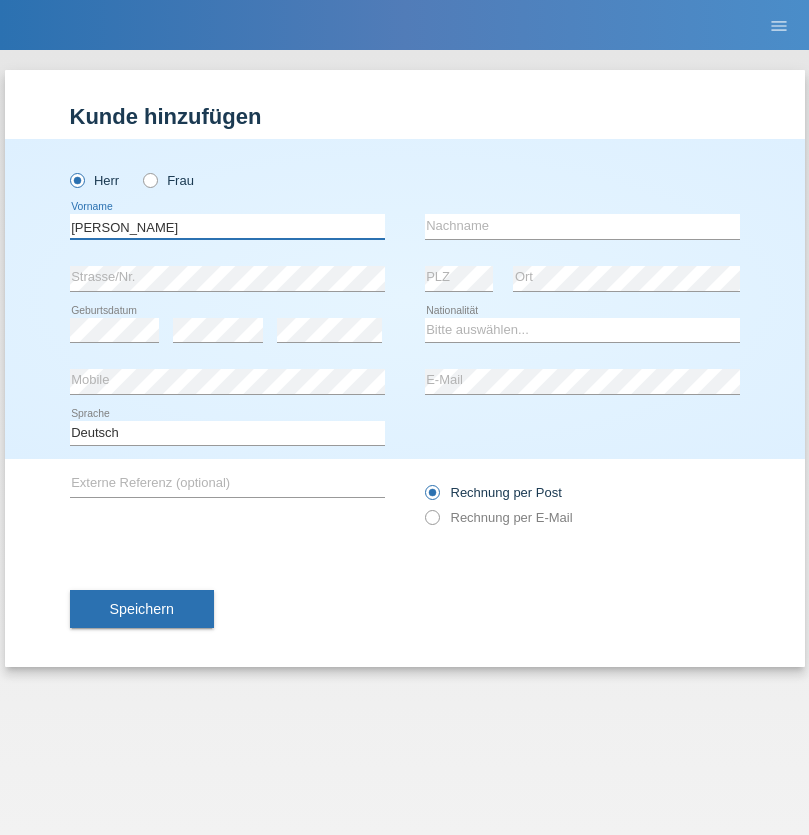 type on "Charles" 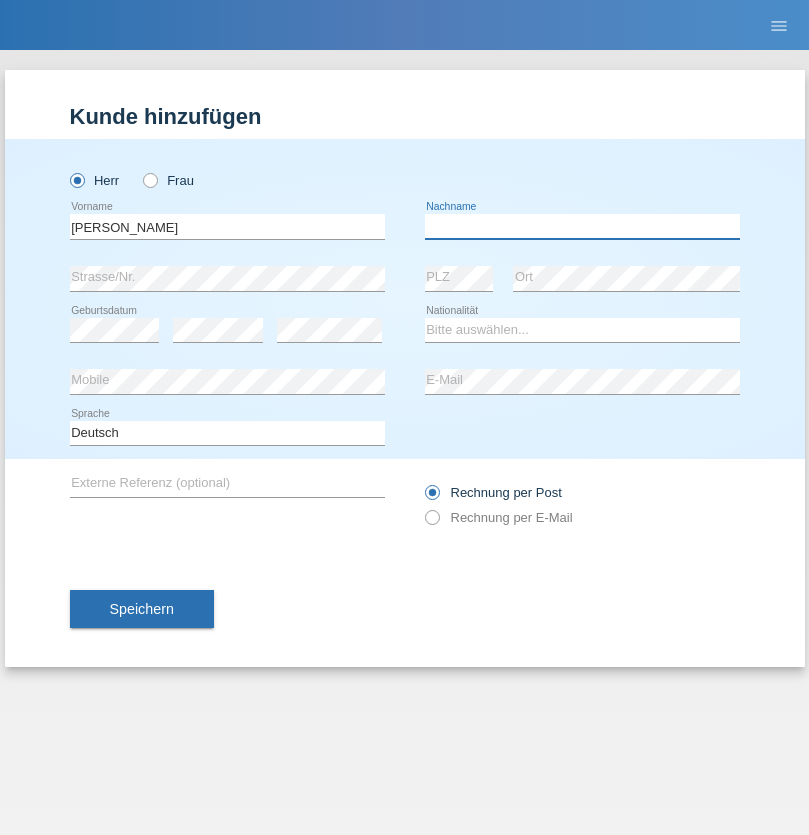 click at bounding box center [582, 226] 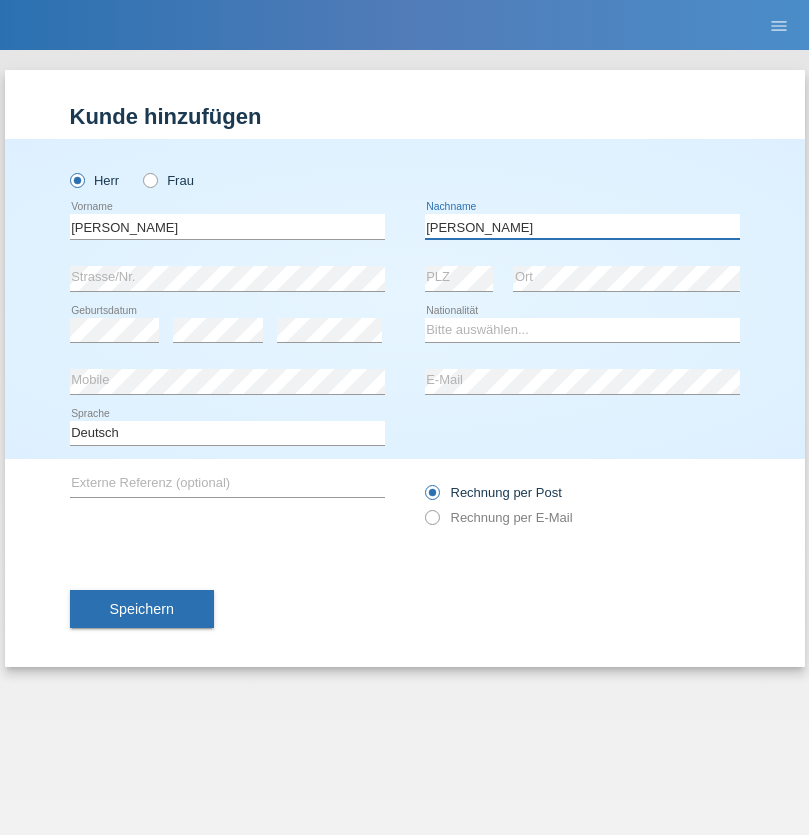 type on "Chetelat" 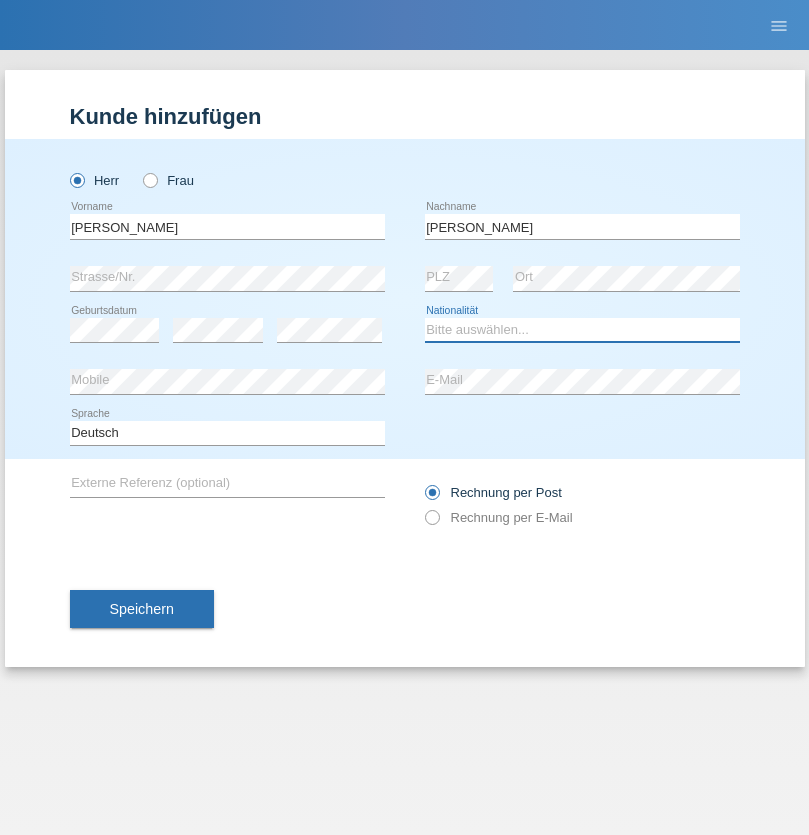 select on "CH" 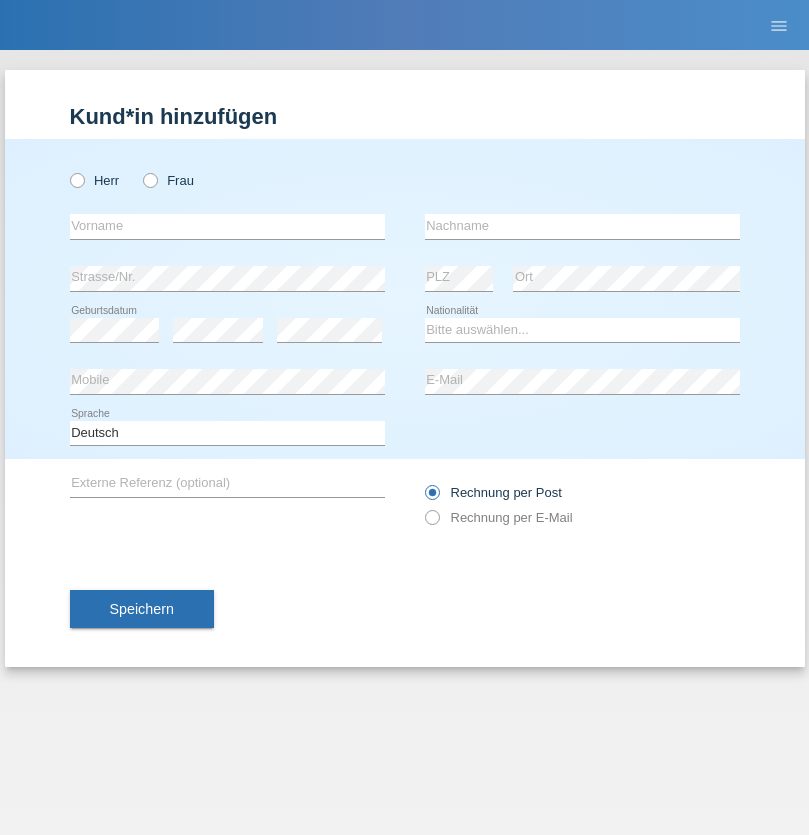 scroll, scrollTop: 0, scrollLeft: 0, axis: both 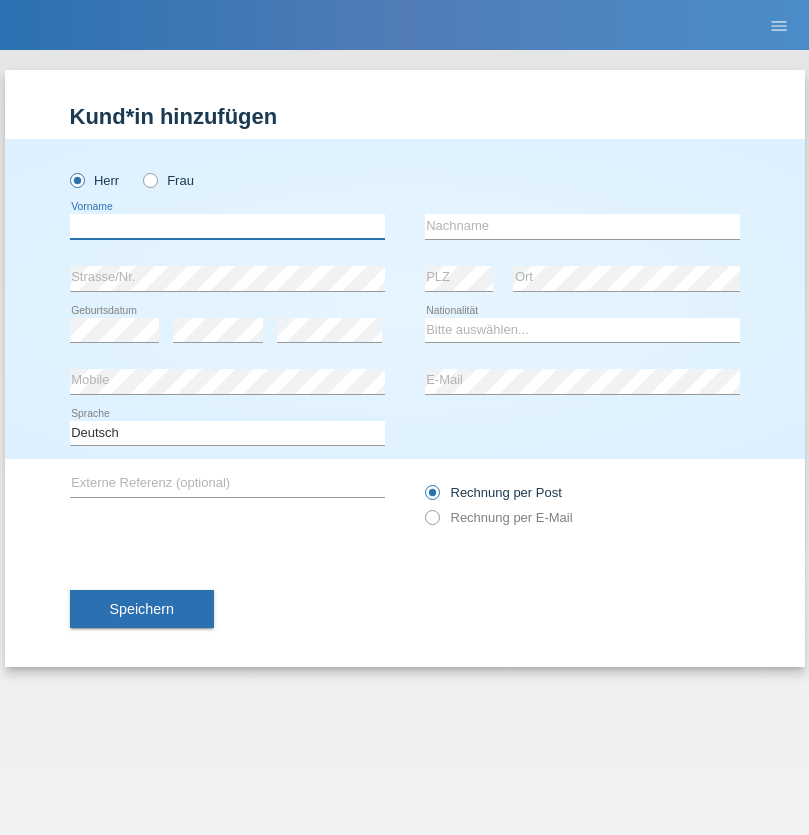 click at bounding box center [227, 226] 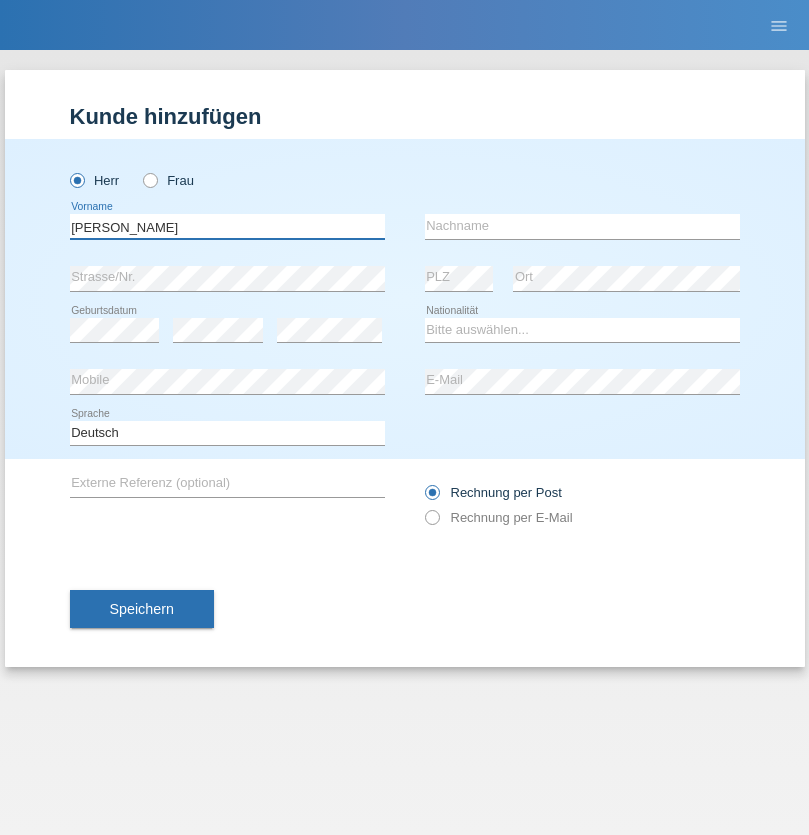 type on "Josip" 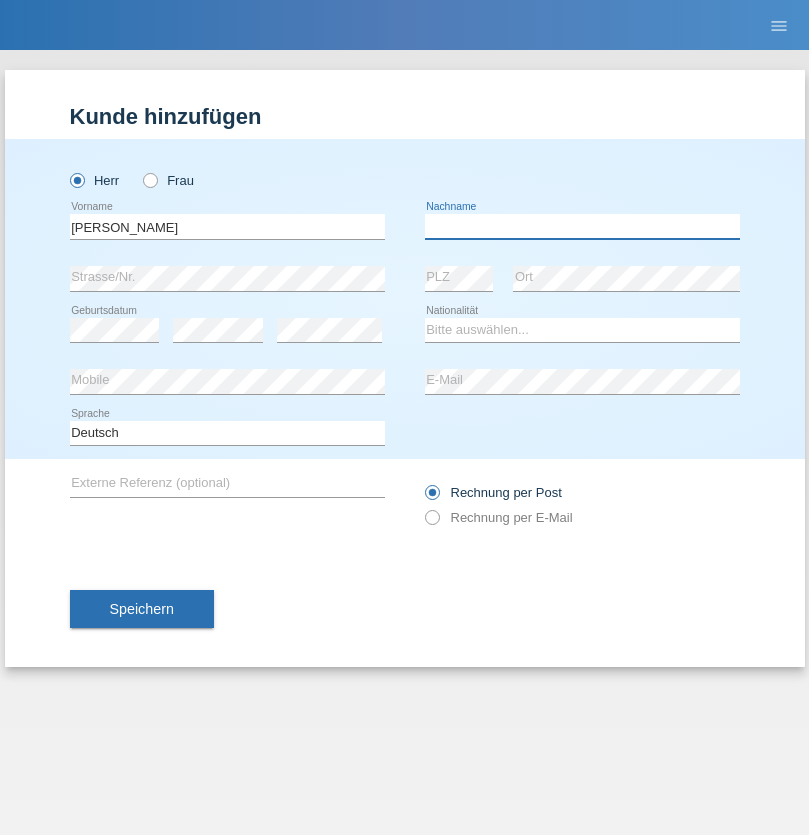 click at bounding box center (582, 226) 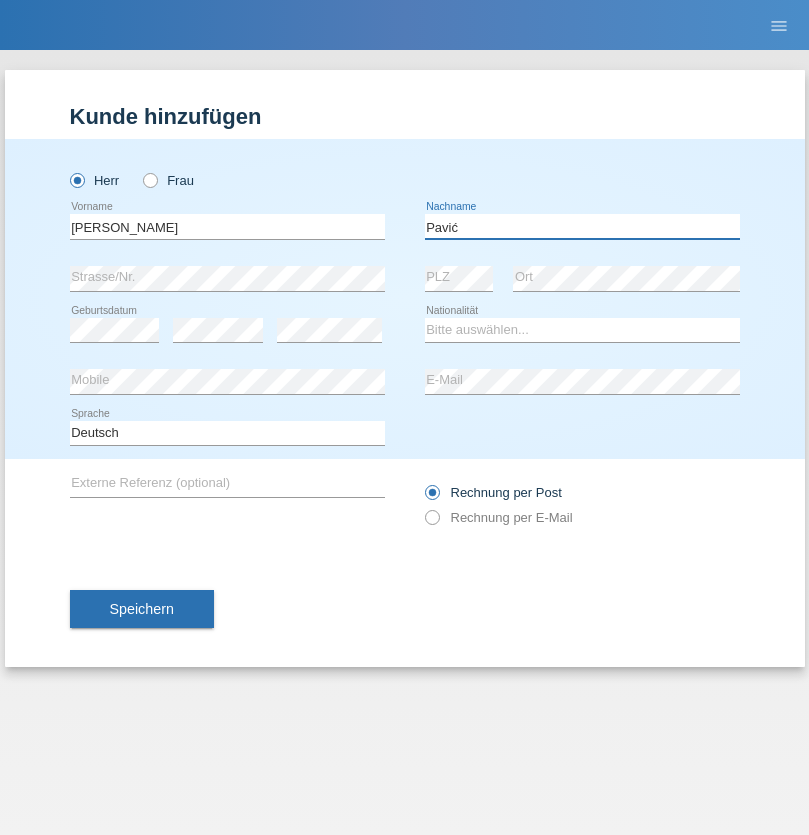 type on "Pavić" 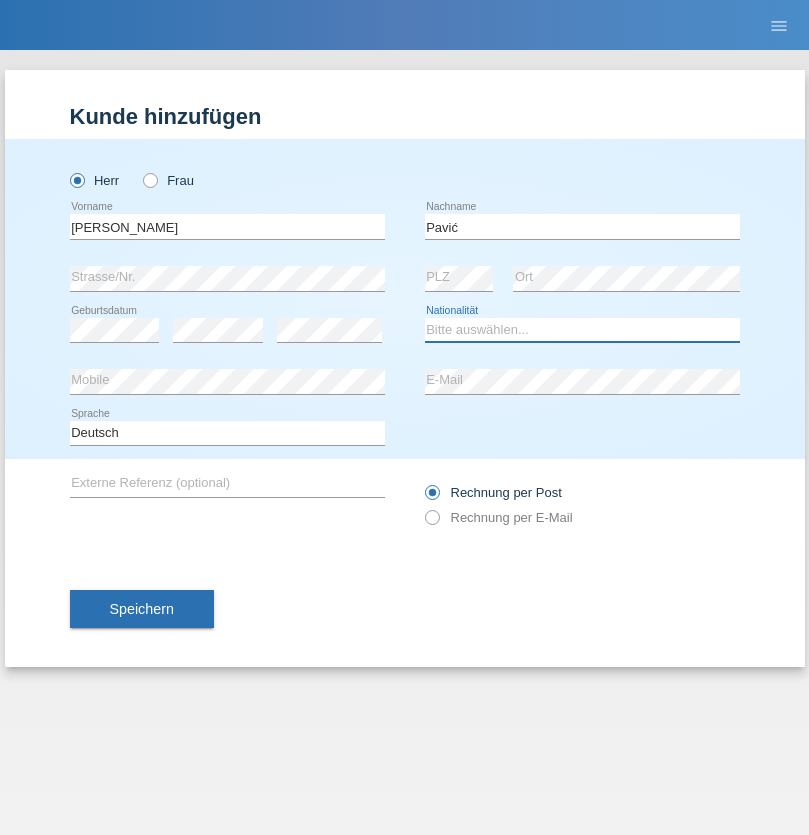 select on "HR" 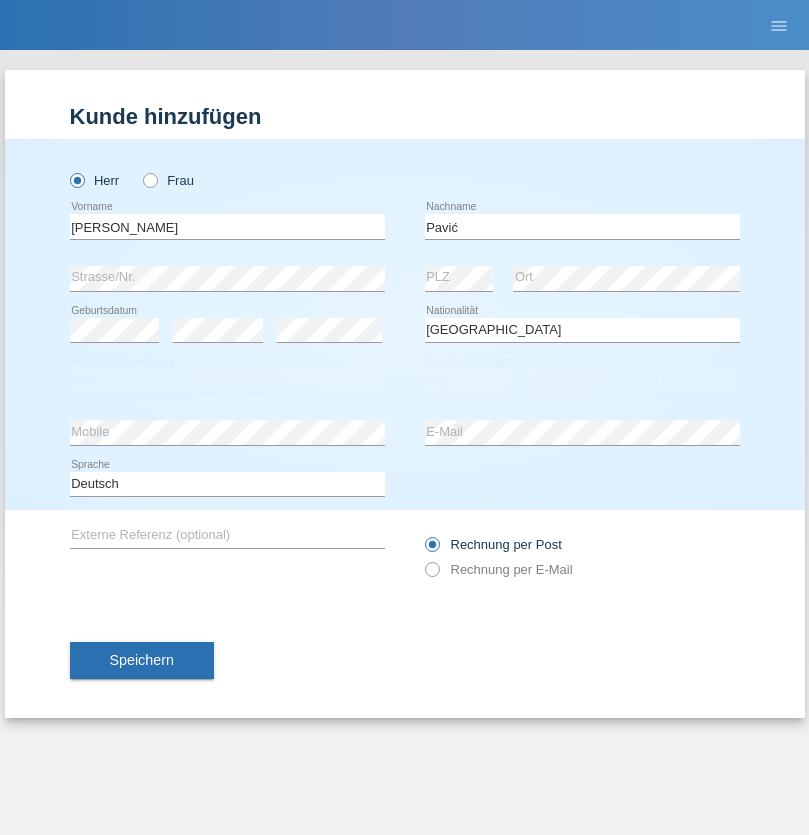 select on "C" 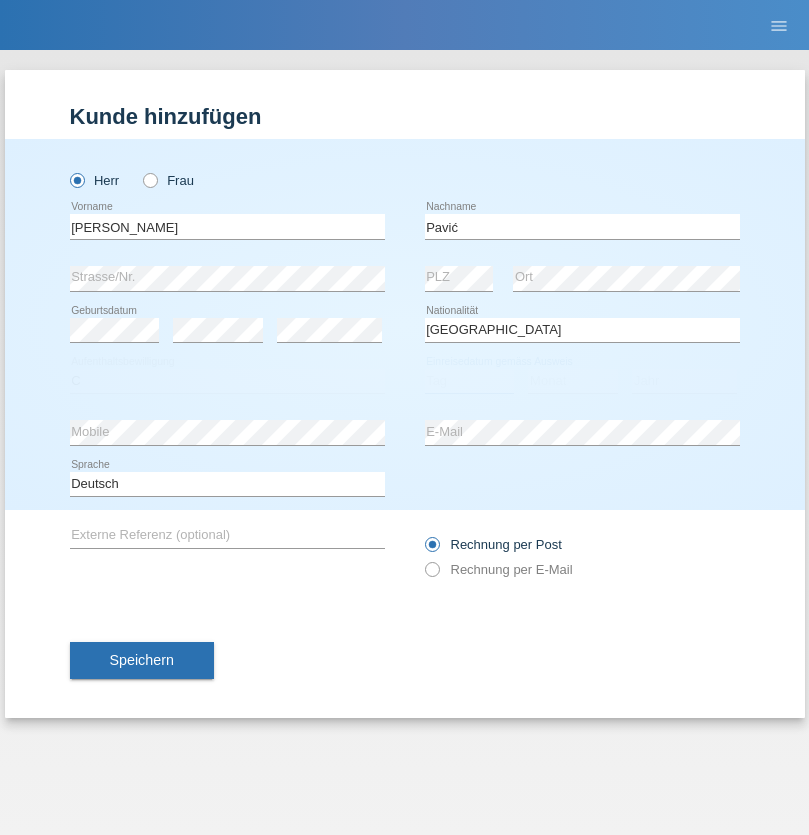 select on "21" 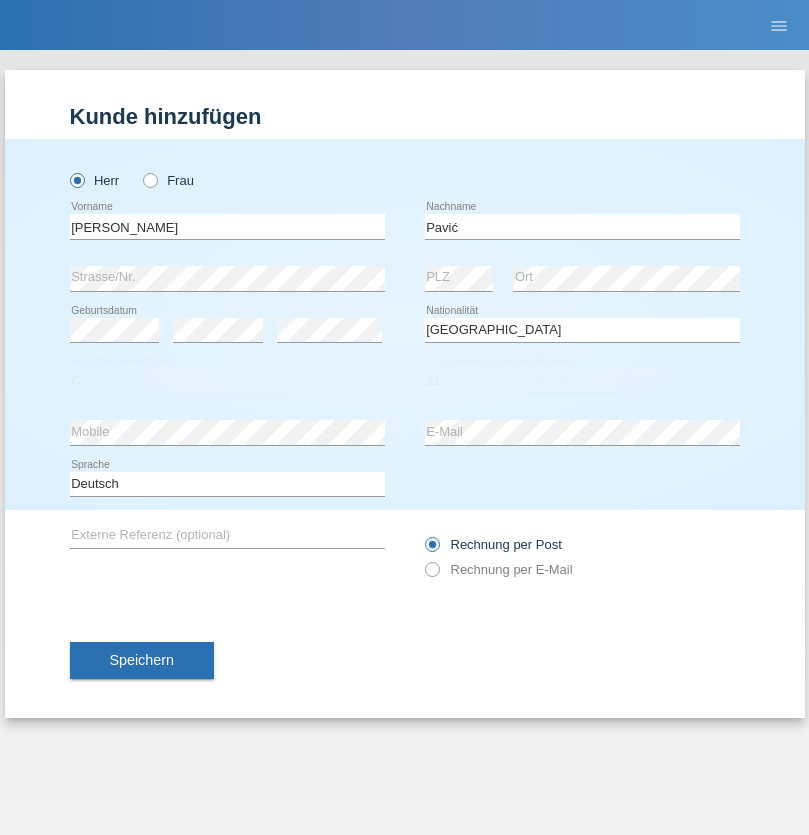 select on "04" 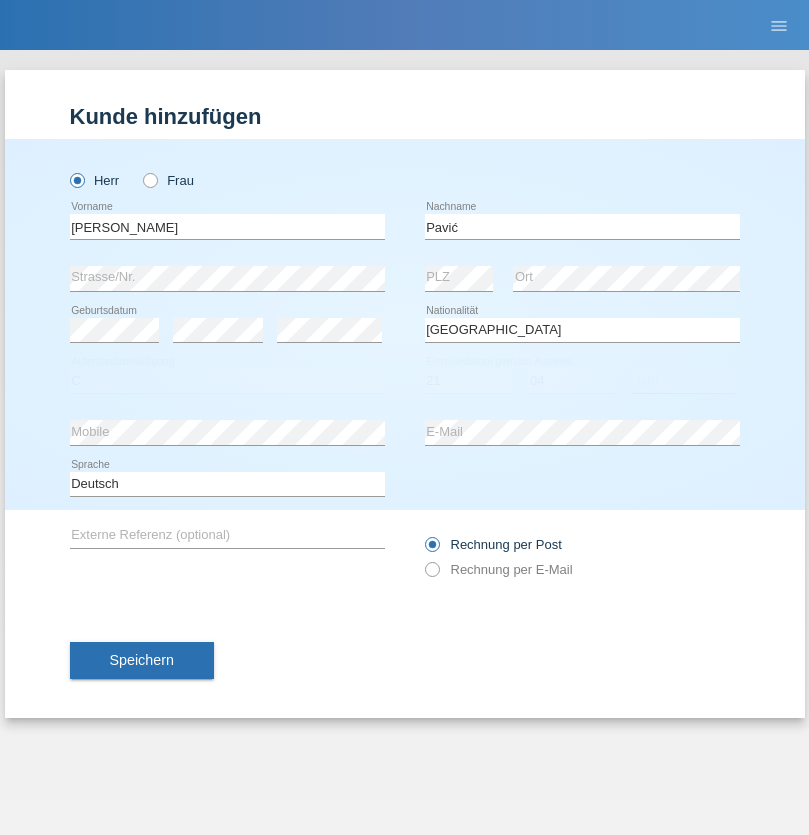 select on "2006" 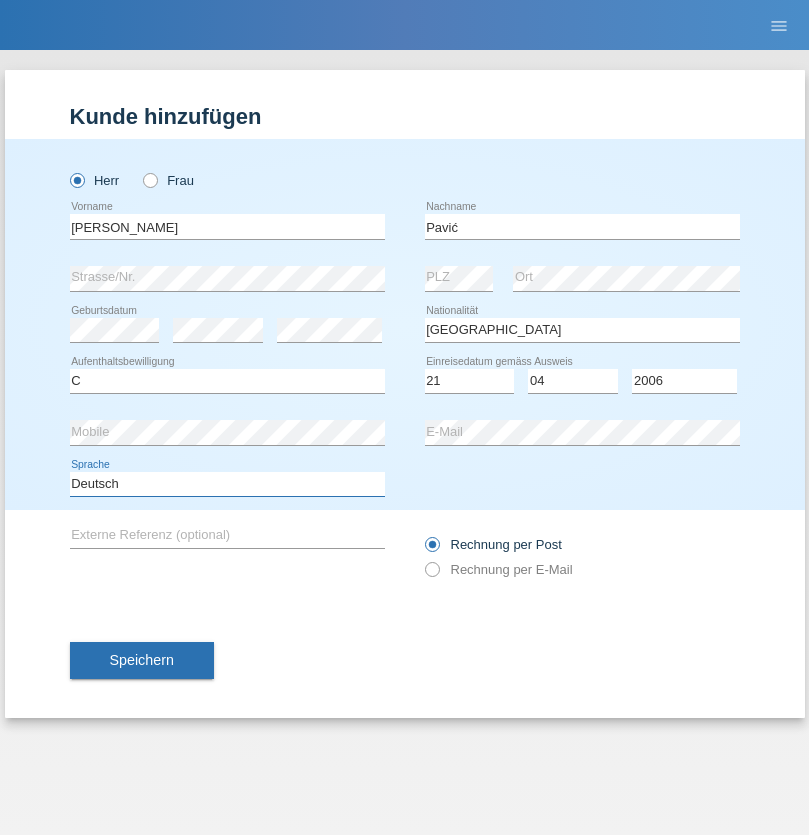 select on "en" 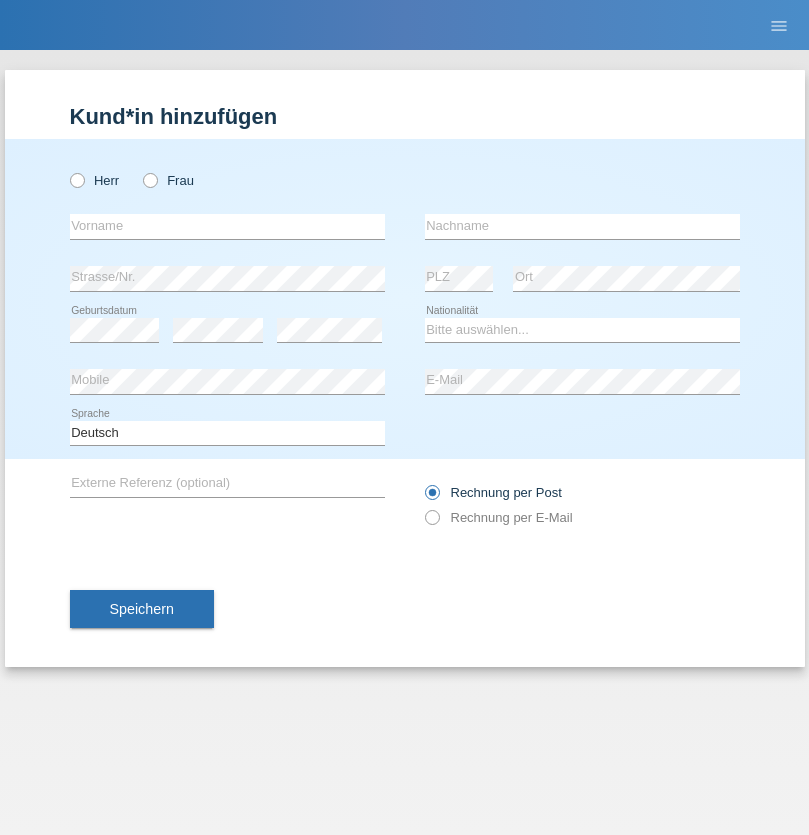 scroll, scrollTop: 0, scrollLeft: 0, axis: both 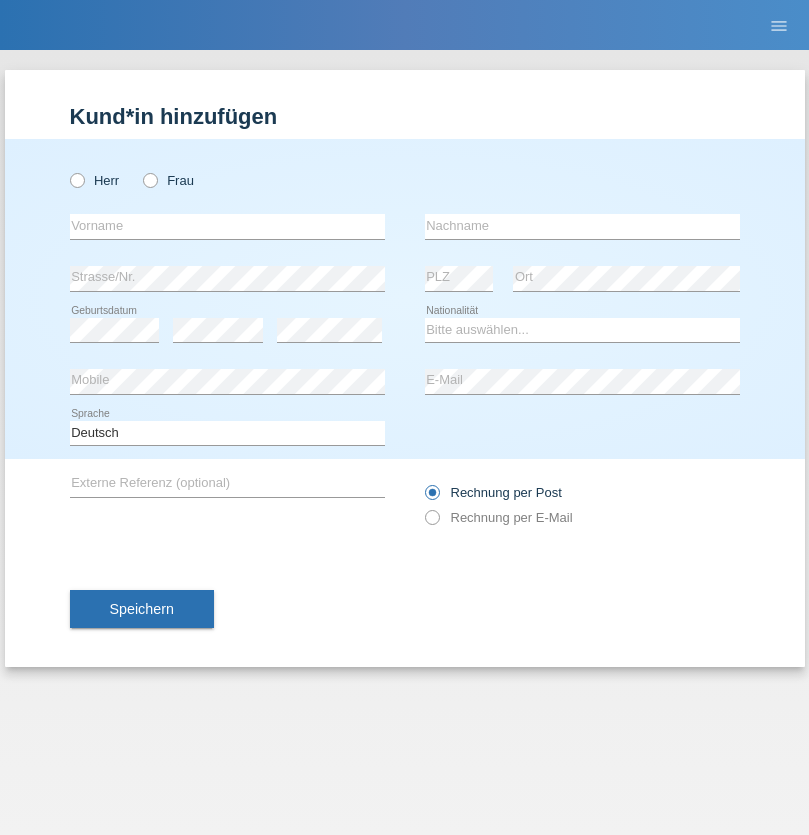 radio on "true" 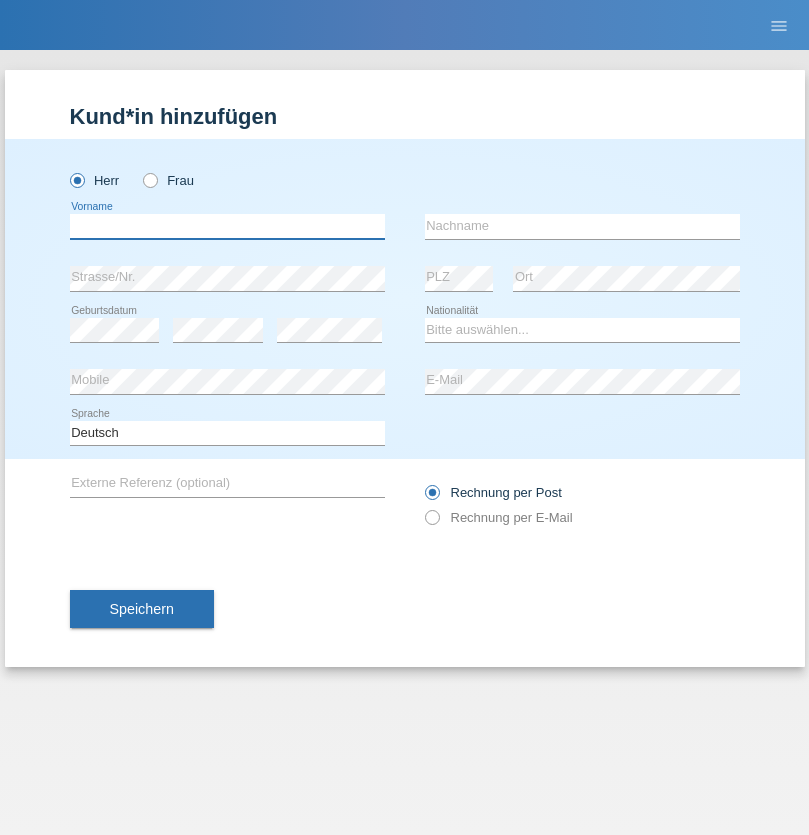click at bounding box center [227, 226] 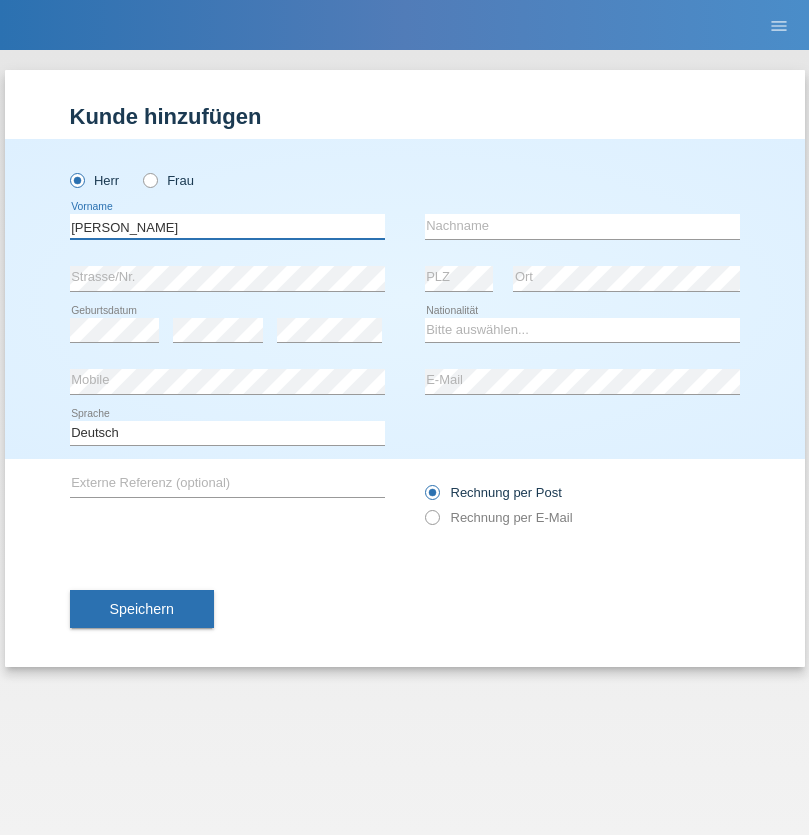 type on "Artur" 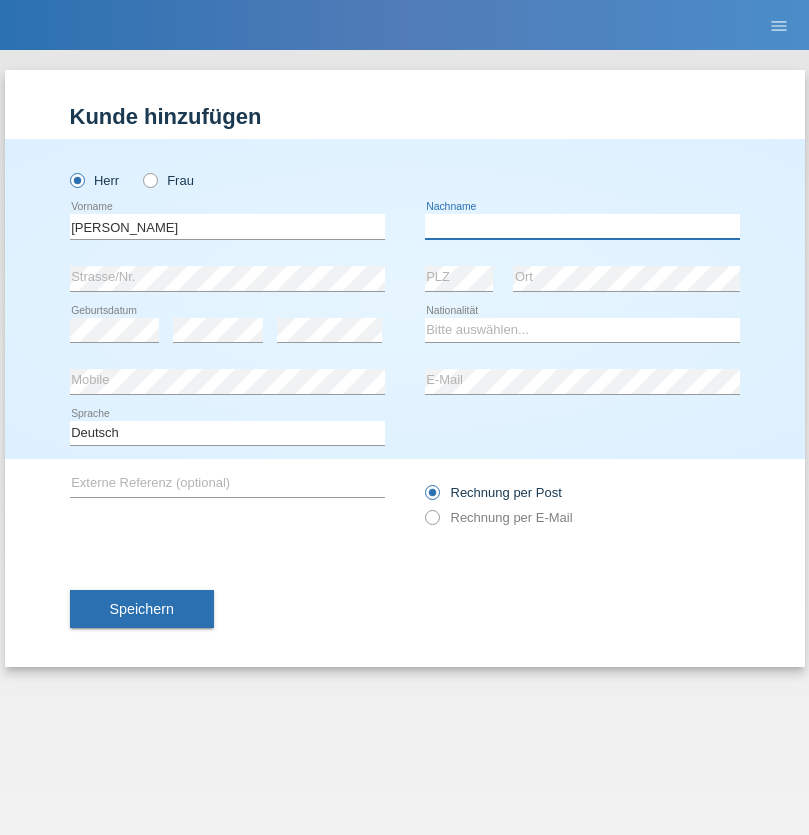 click at bounding box center (582, 226) 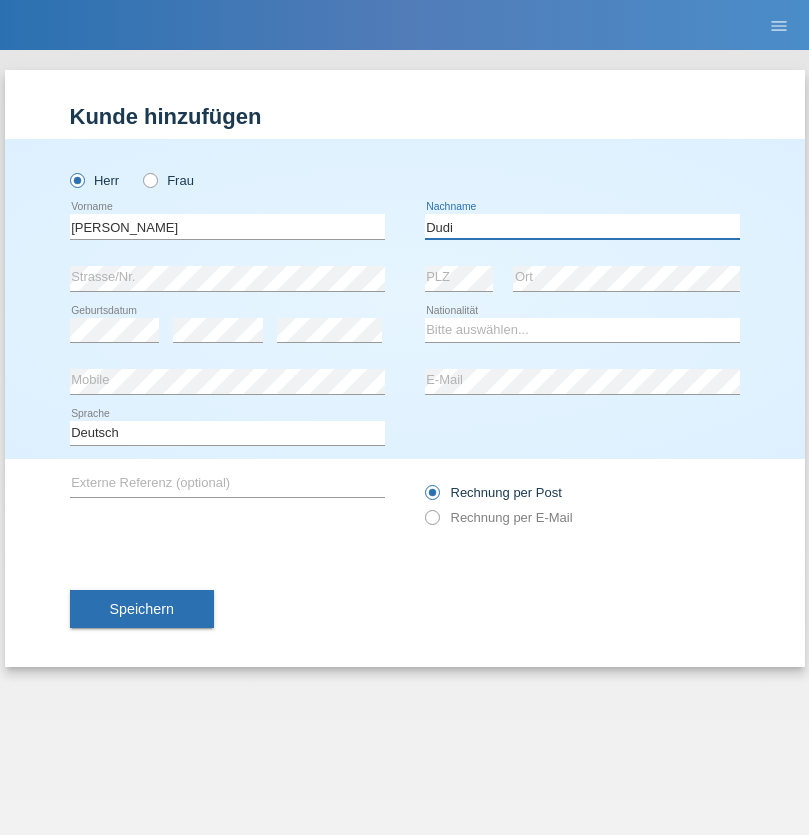 type on "Dudi" 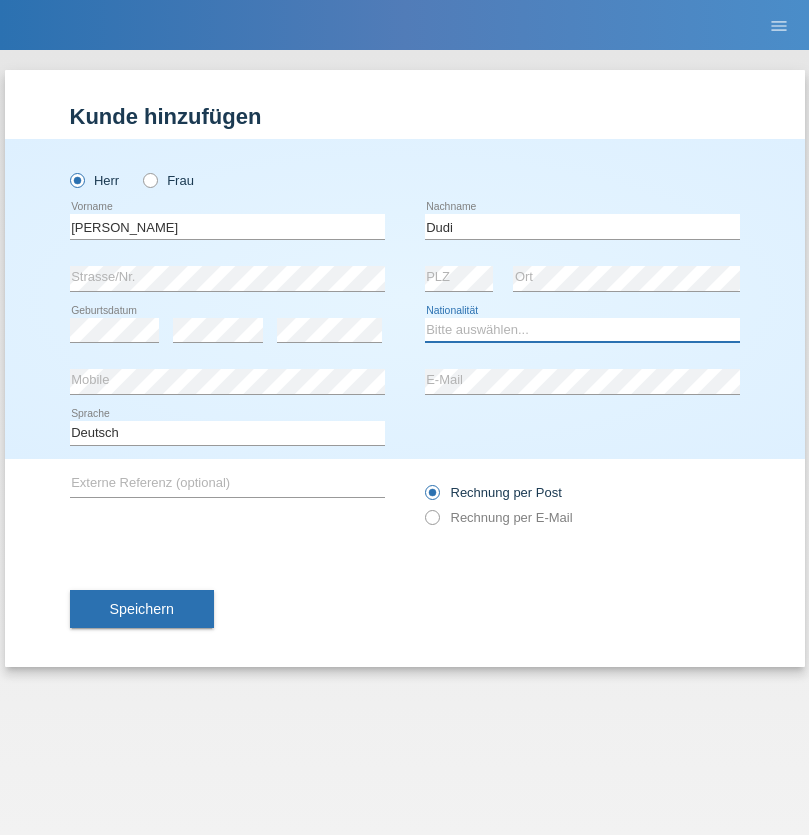 select on "SK" 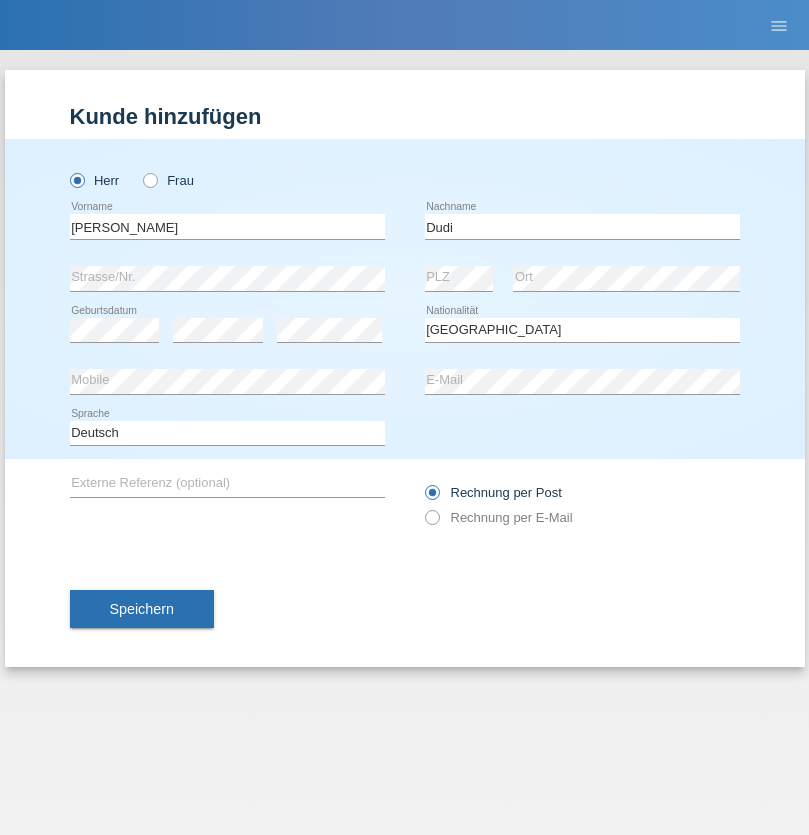 select on "C" 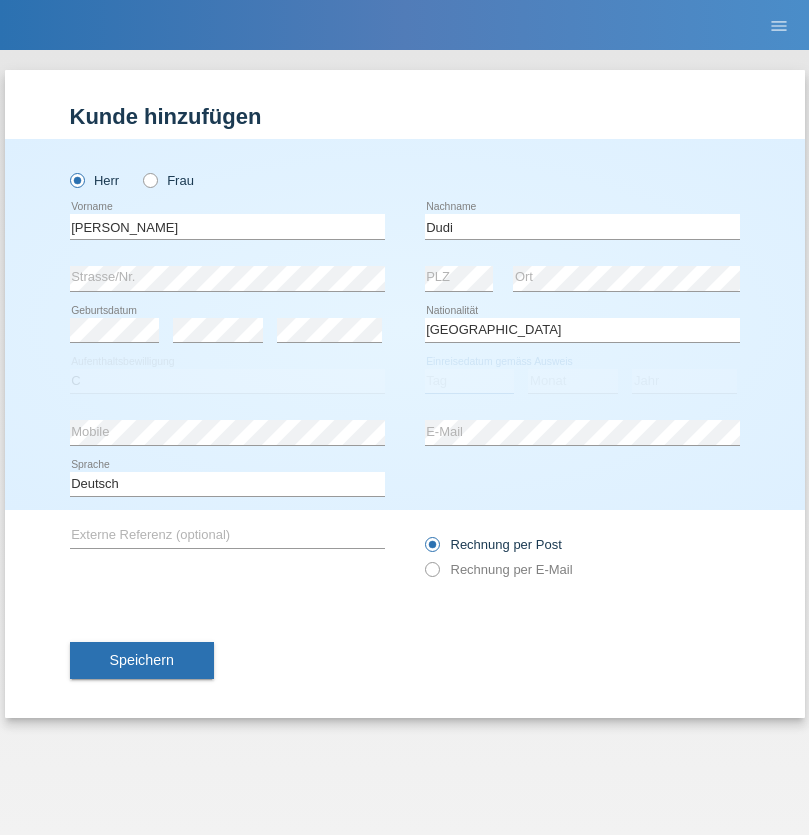 select on "25" 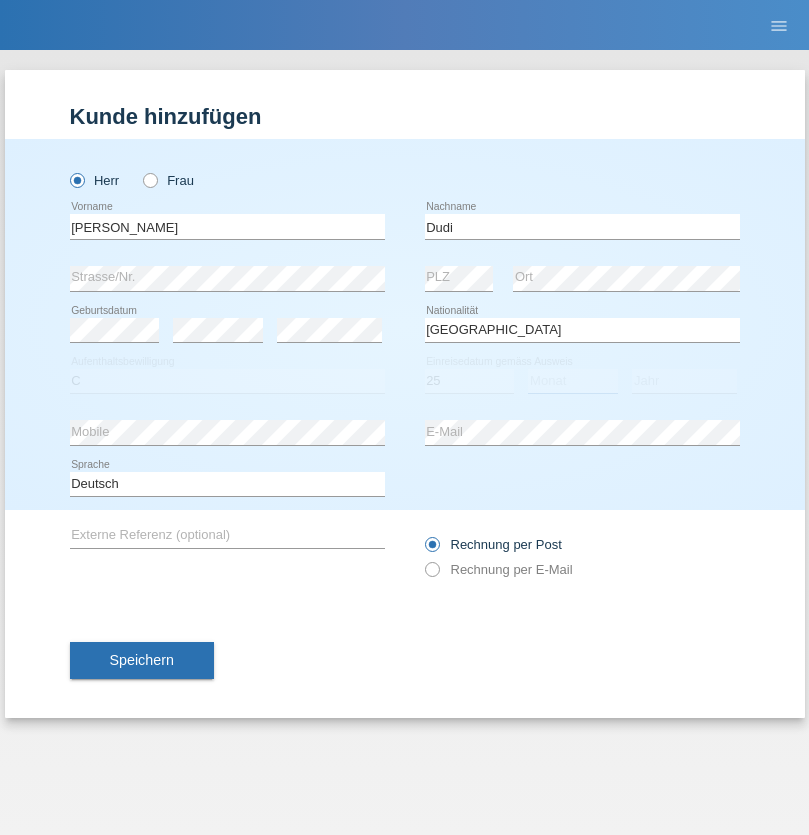select on "05" 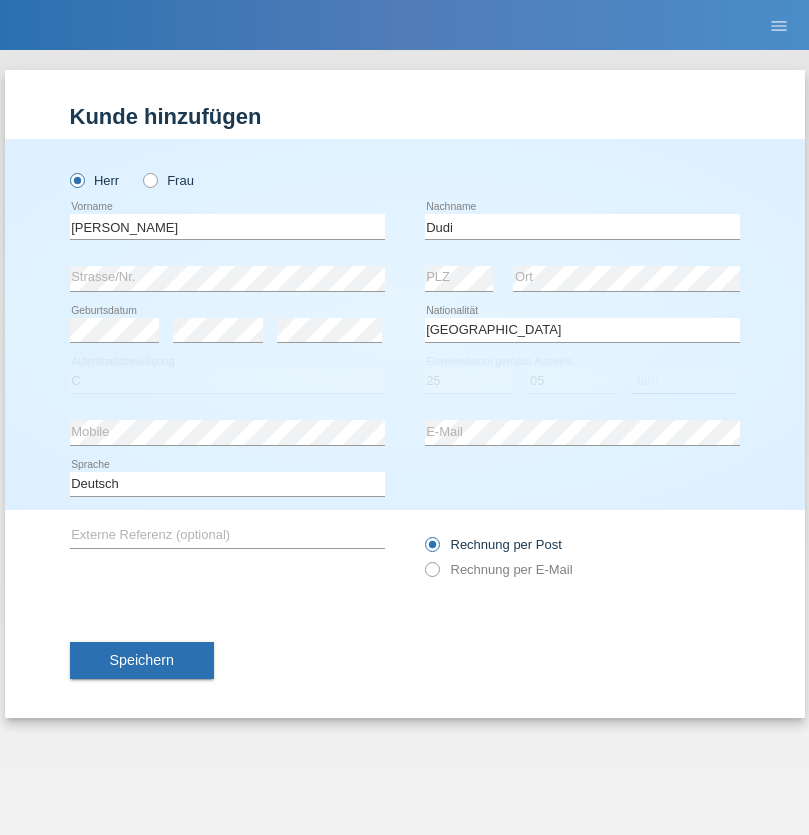 select on "2021" 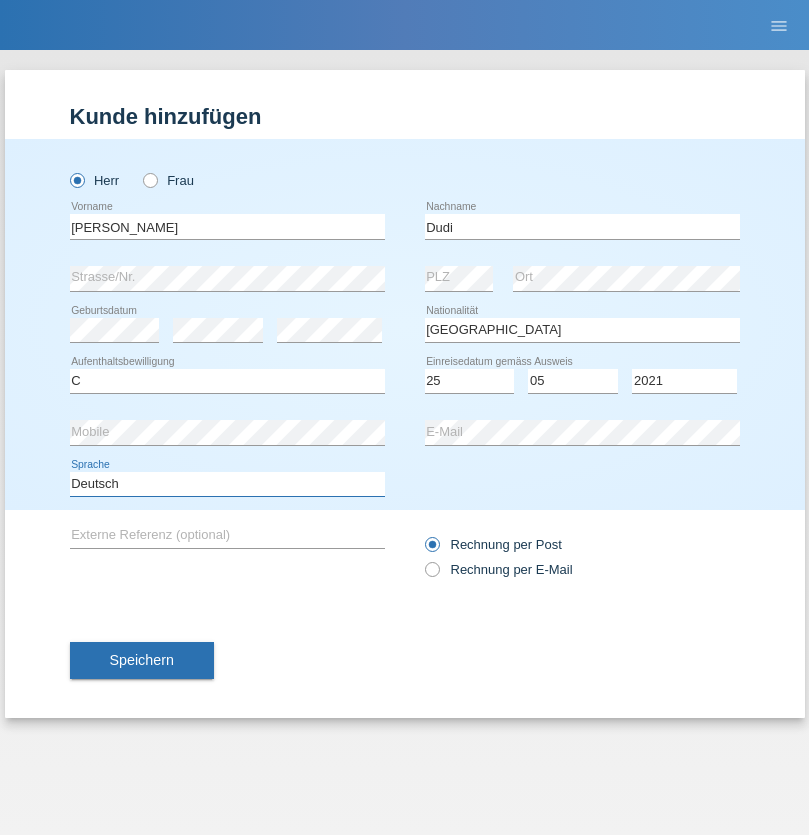 select on "en" 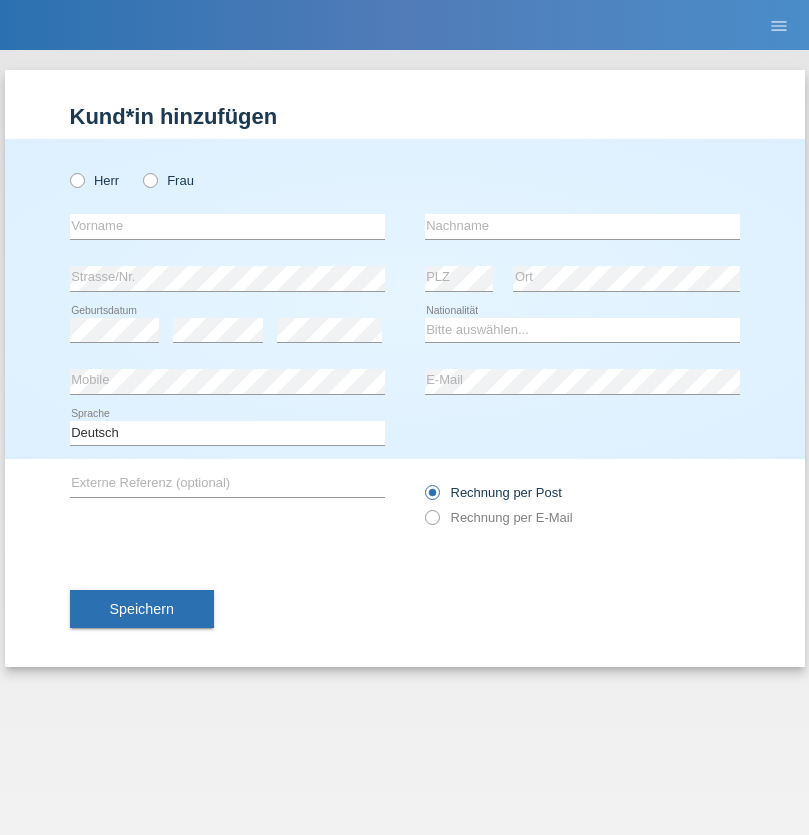 scroll, scrollTop: 0, scrollLeft: 0, axis: both 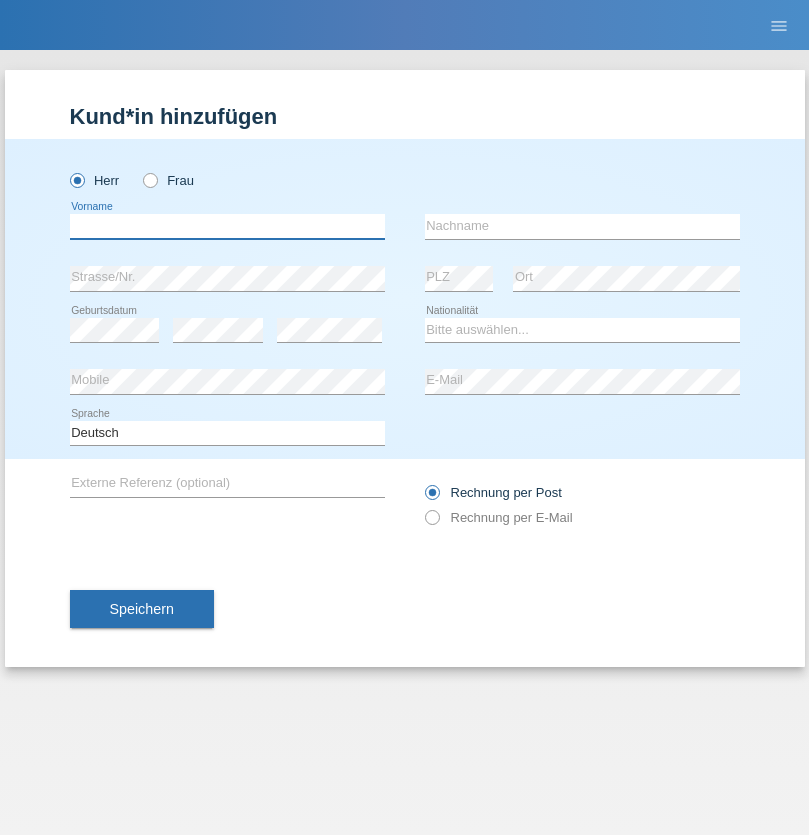 click at bounding box center [227, 226] 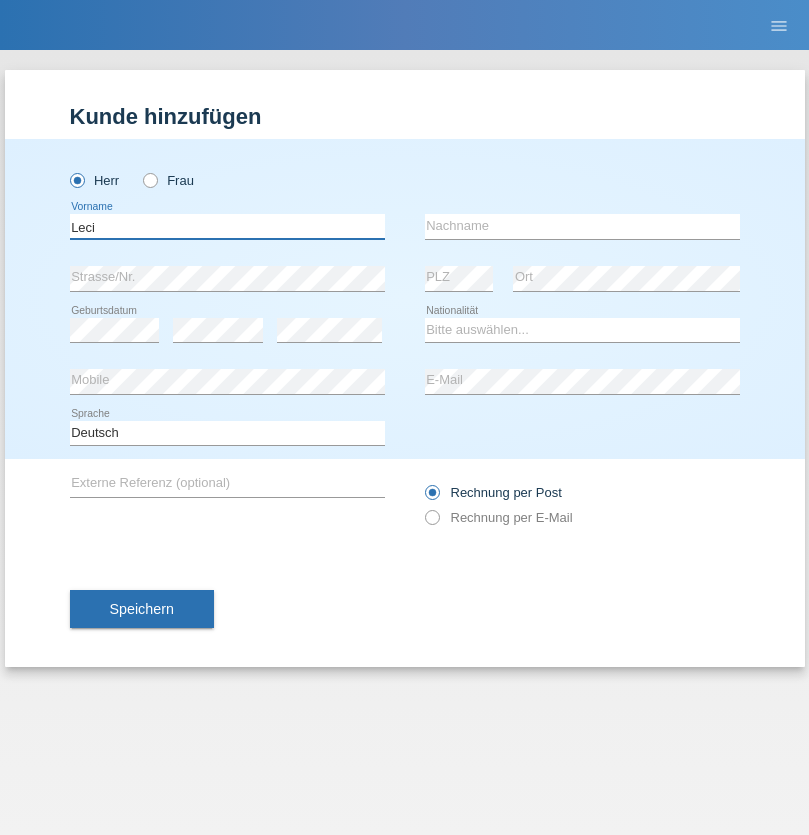 type on "Leci" 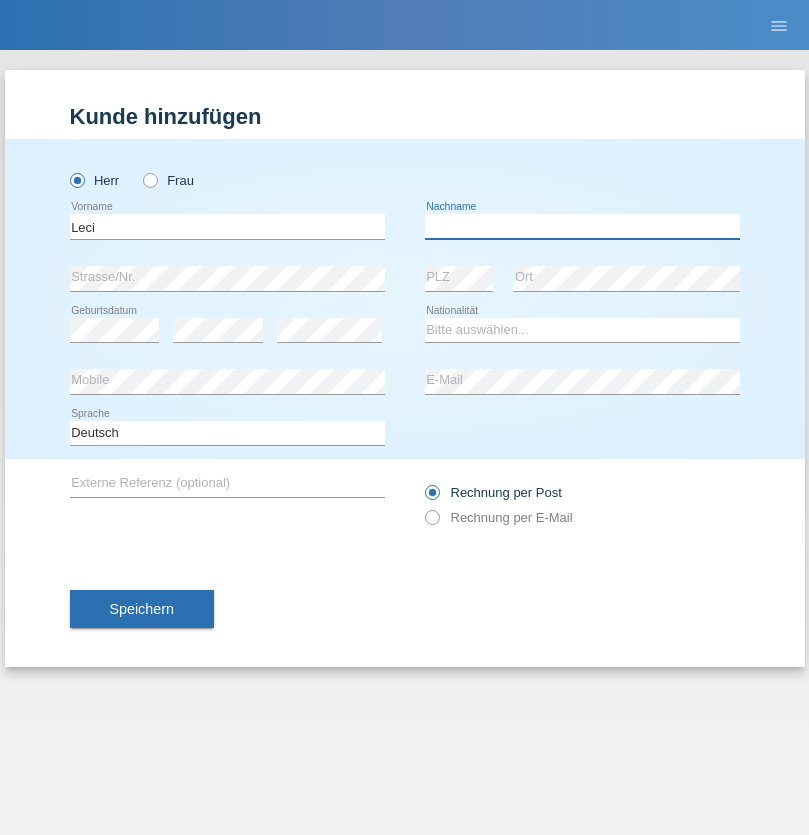 click at bounding box center (582, 226) 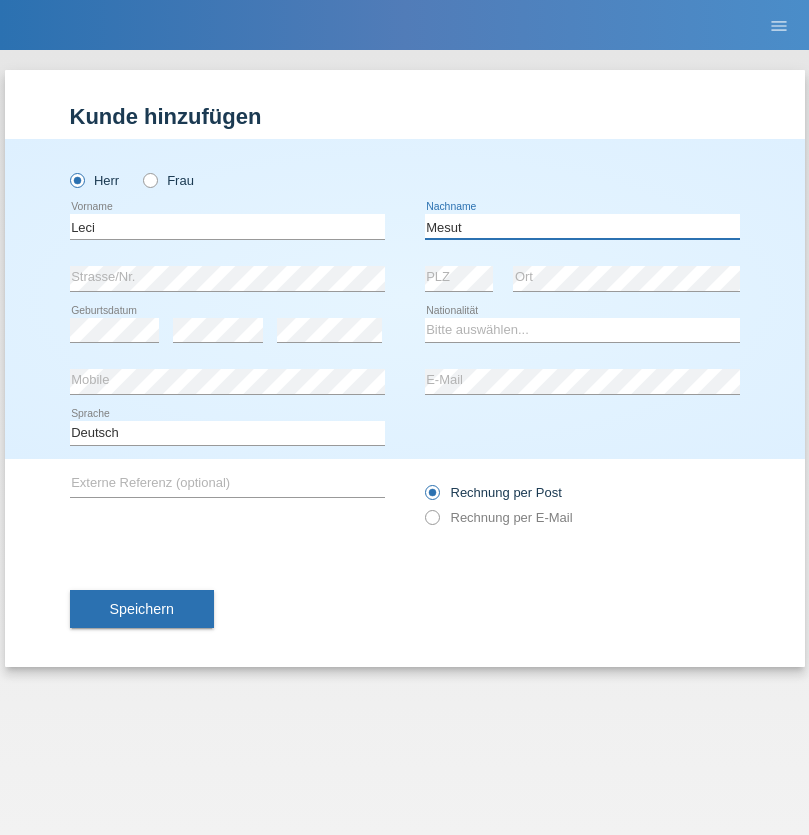type on "Mesut" 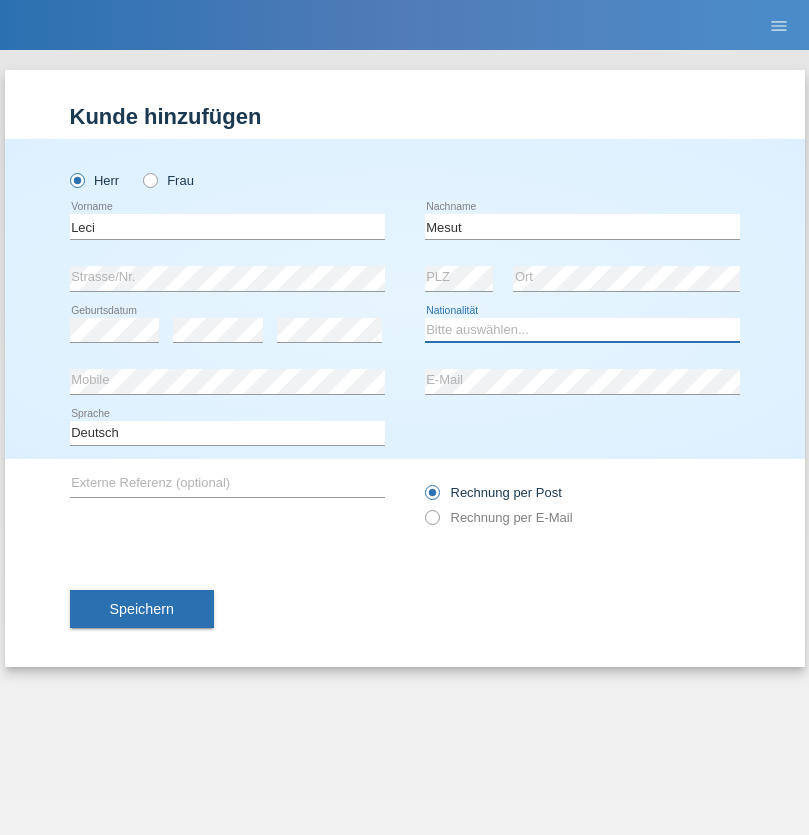 select on "XK" 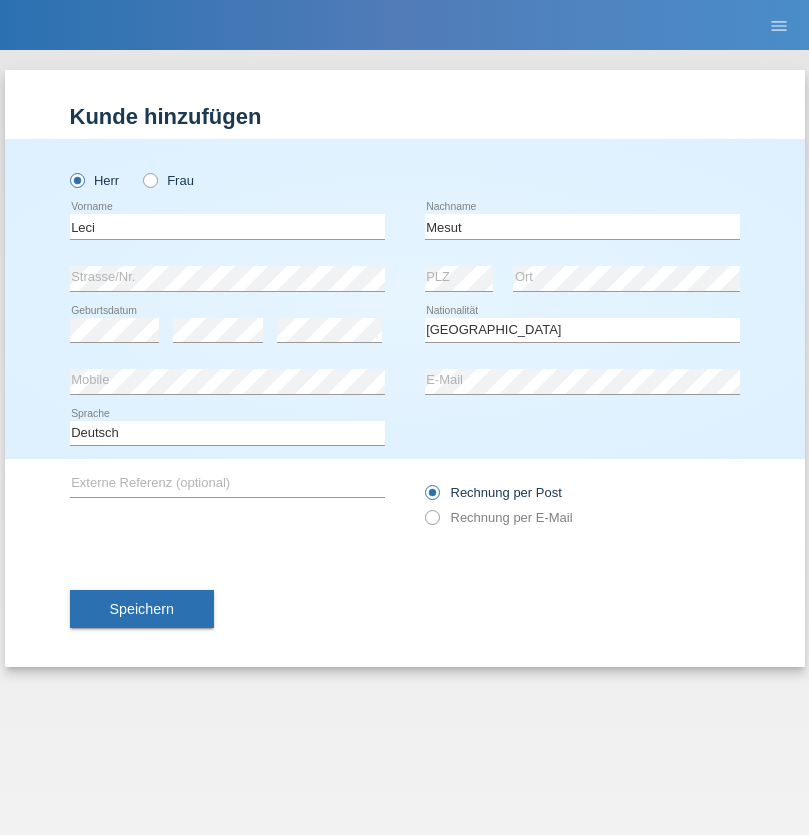 select on "C" 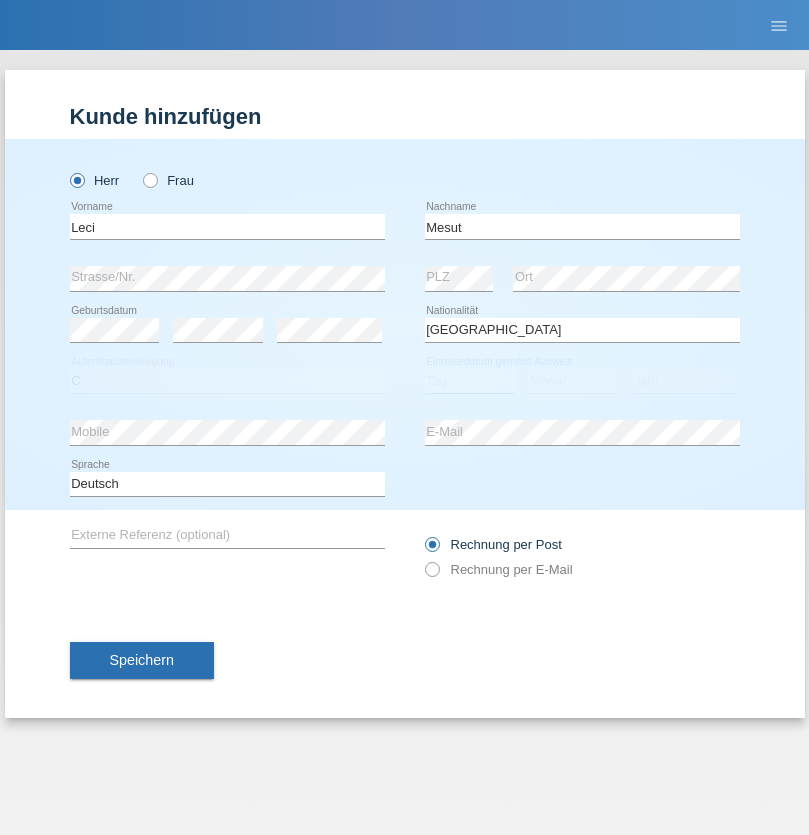 select on "15" 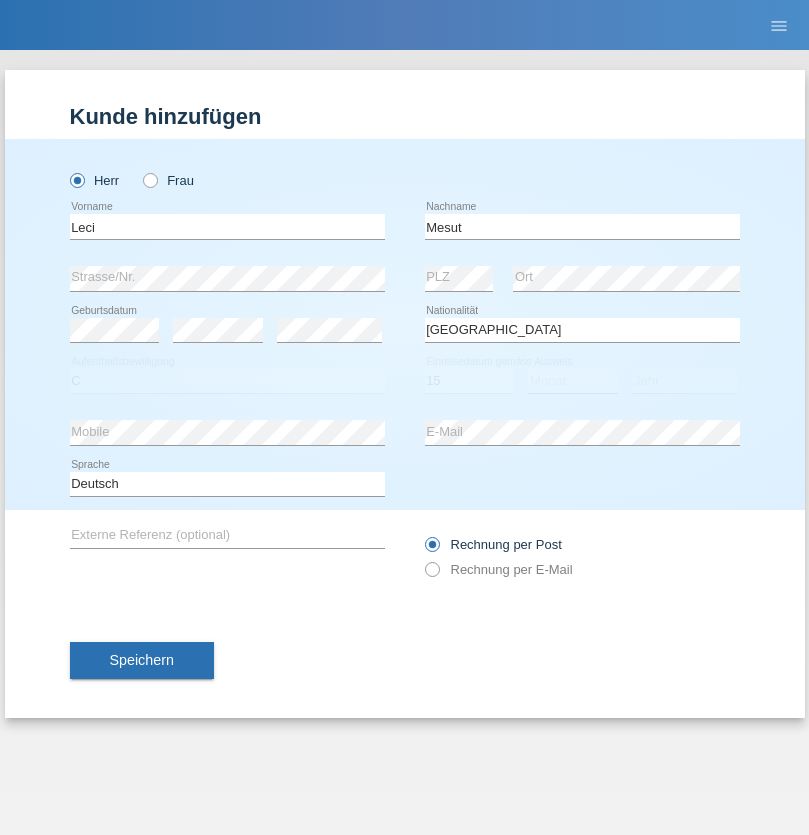 select on "07" 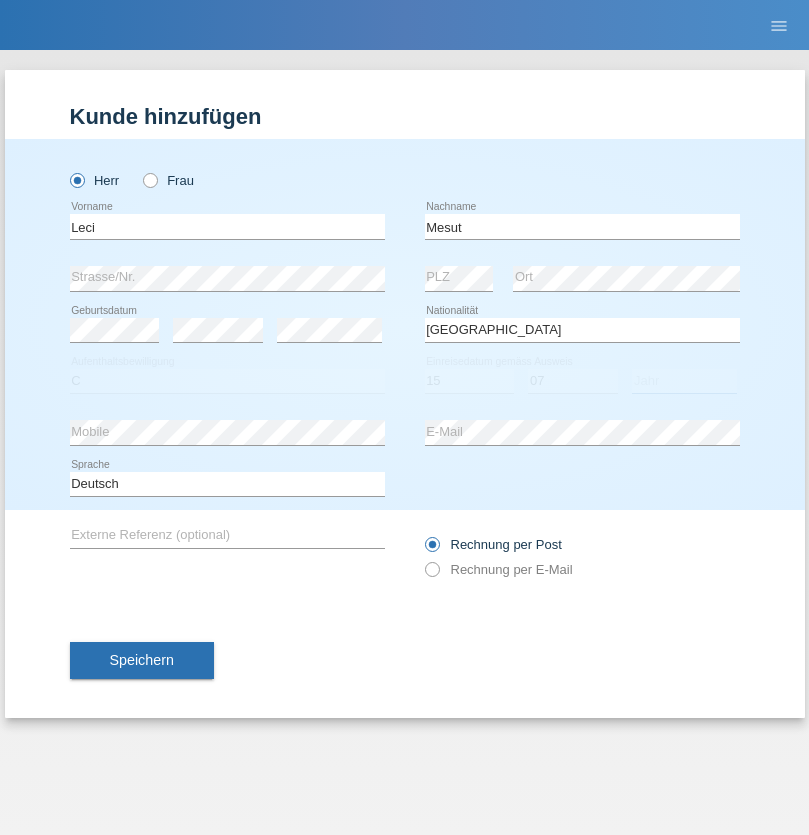 select on "2021" 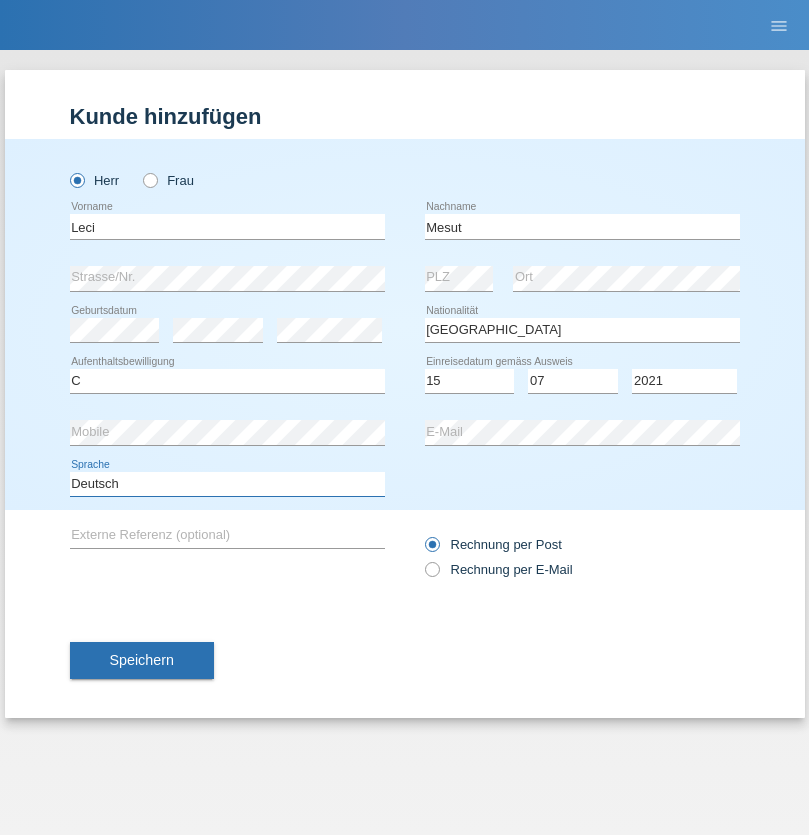 select on "en" 